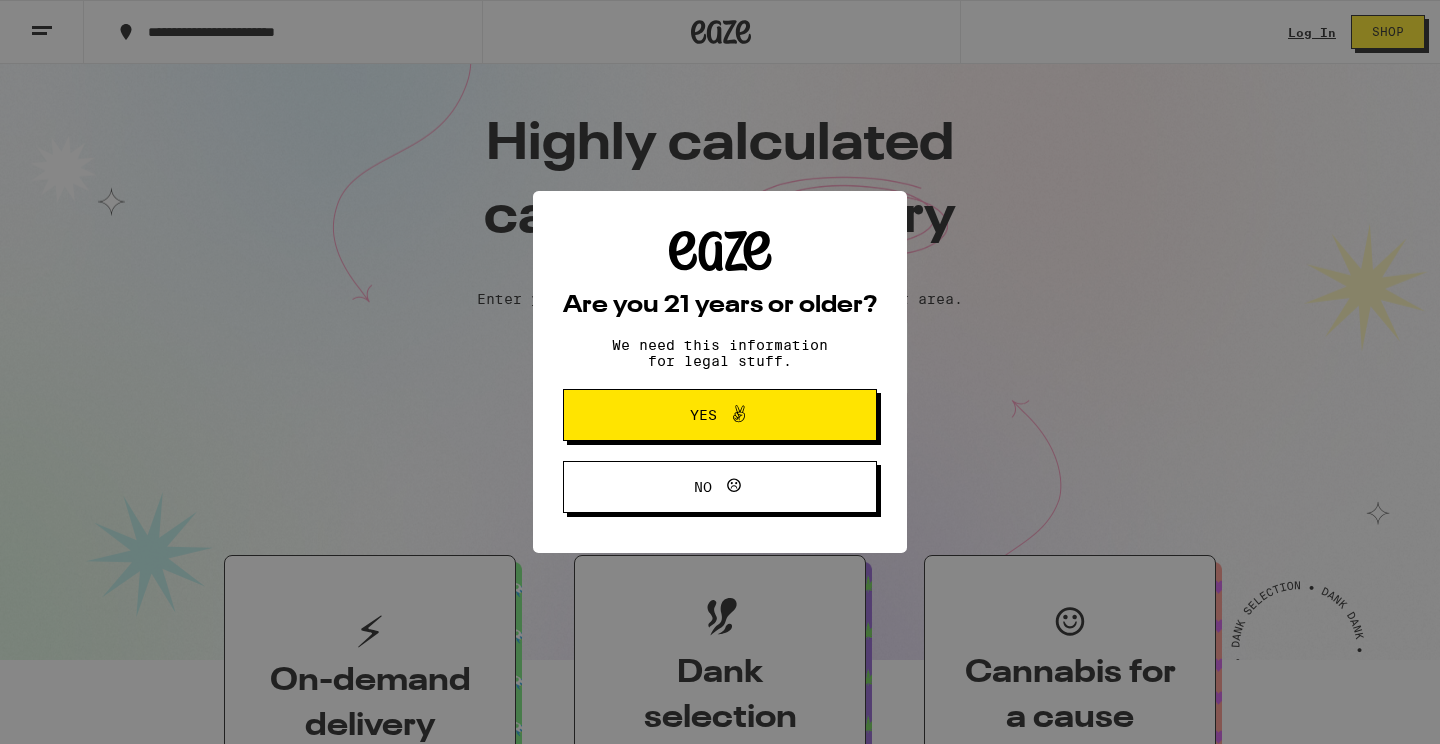 scroll, scrollTop: 0, scrollLeft: 0, axis: both 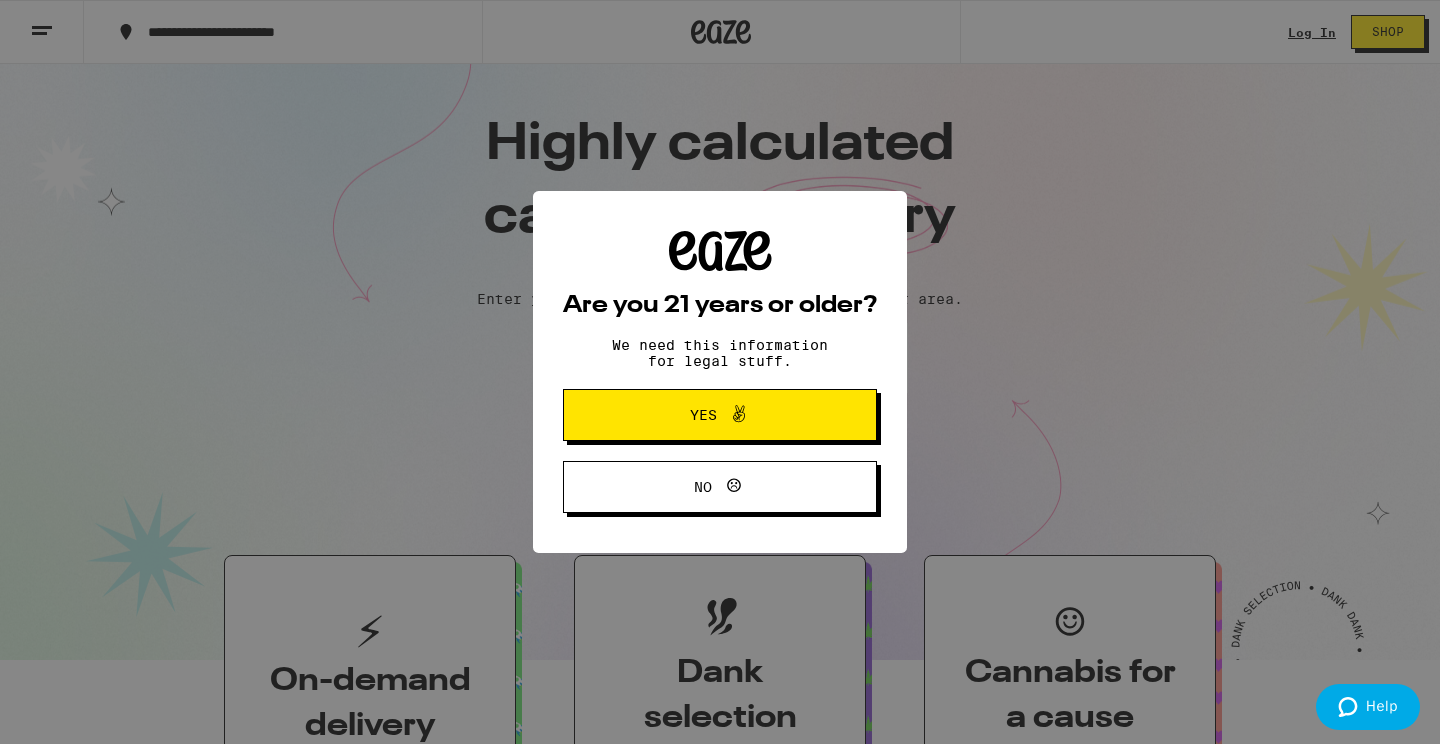 click at bounding box center [734, 415] 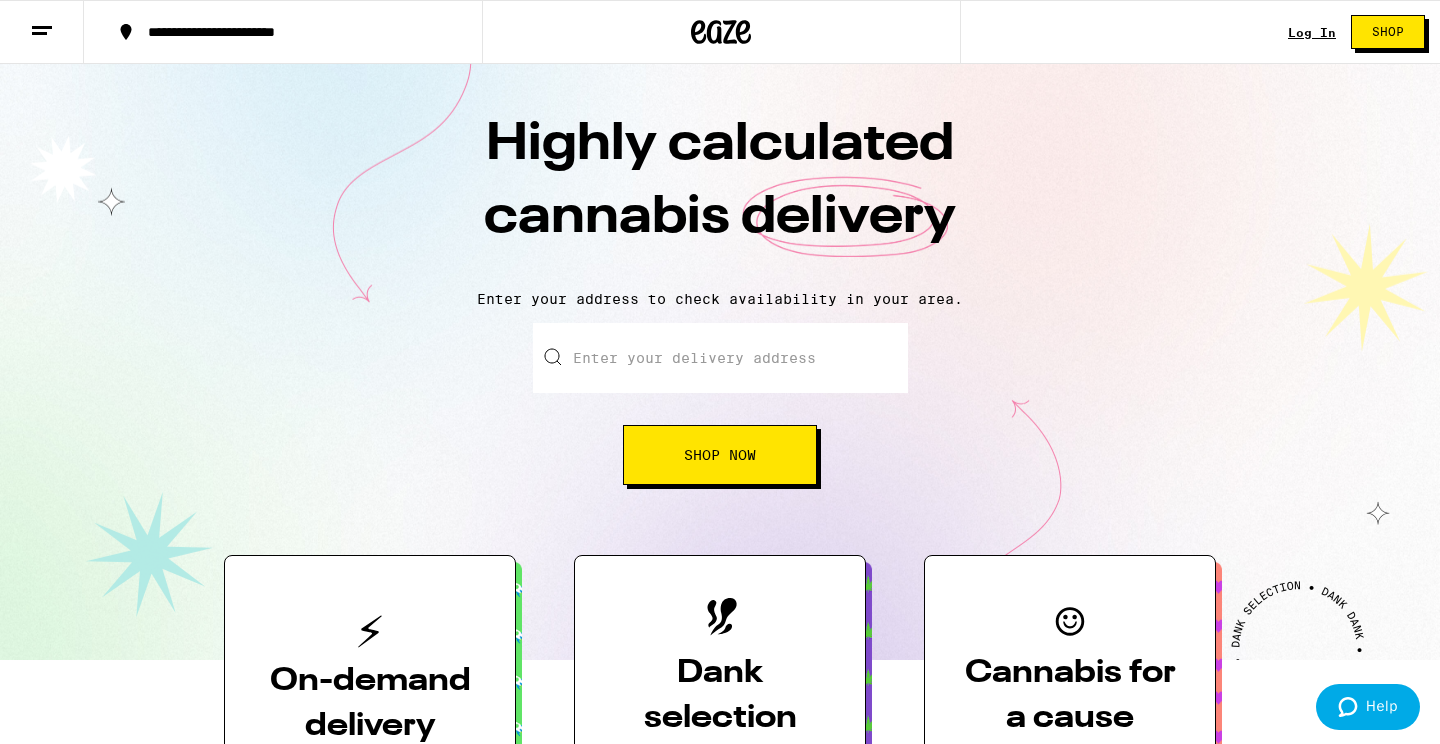 scroll, scrollTop: 0, scrollLeft: 0, axis: both 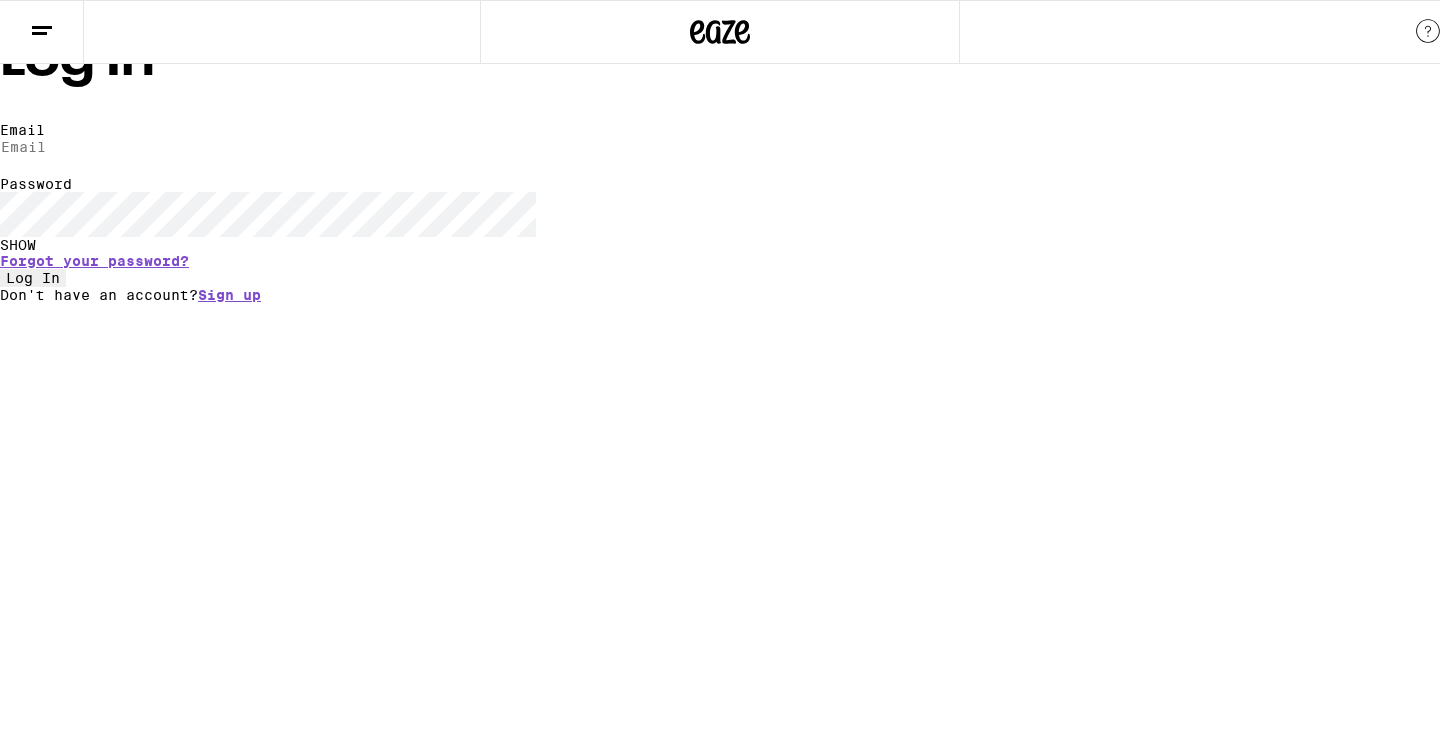 click on "Email" at bounding box center [92, 147] 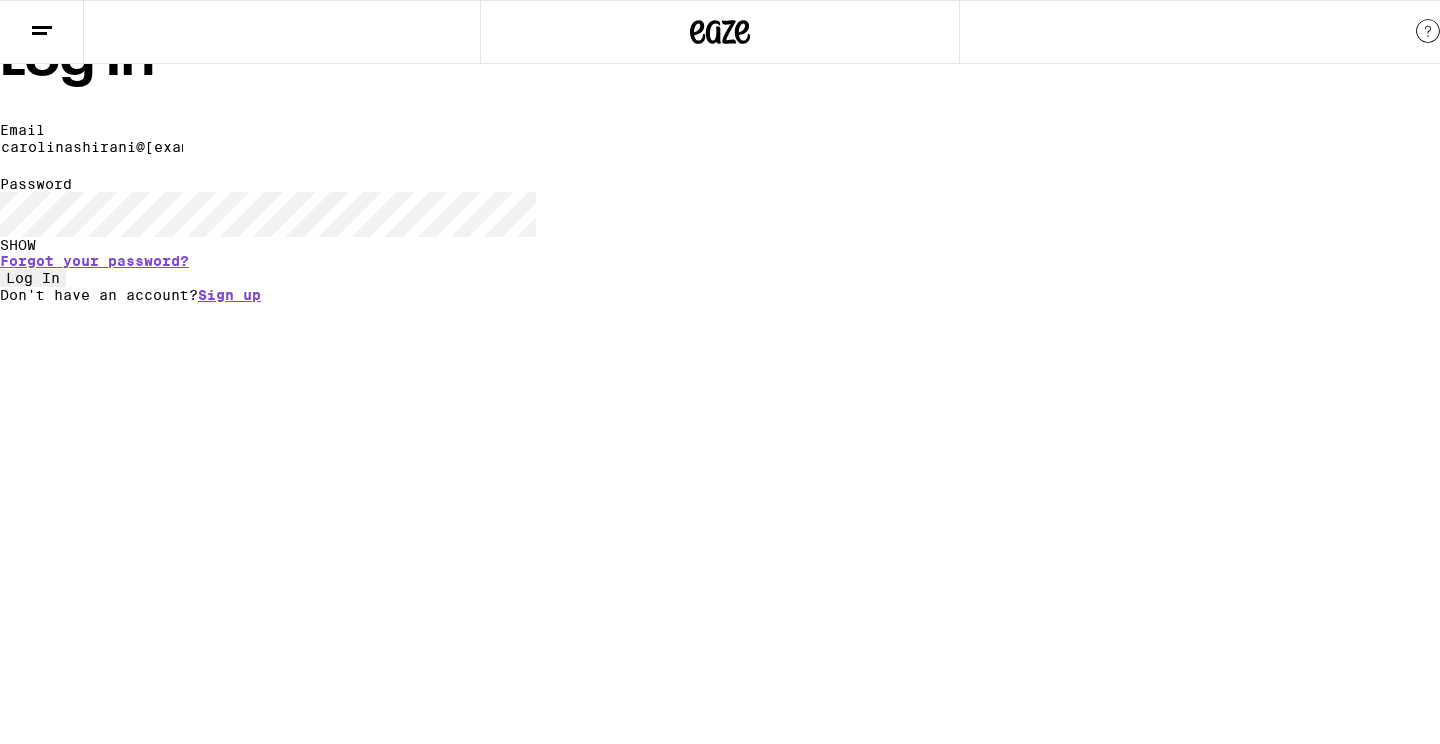 click on "Log In" at bounding box center [33, 278] 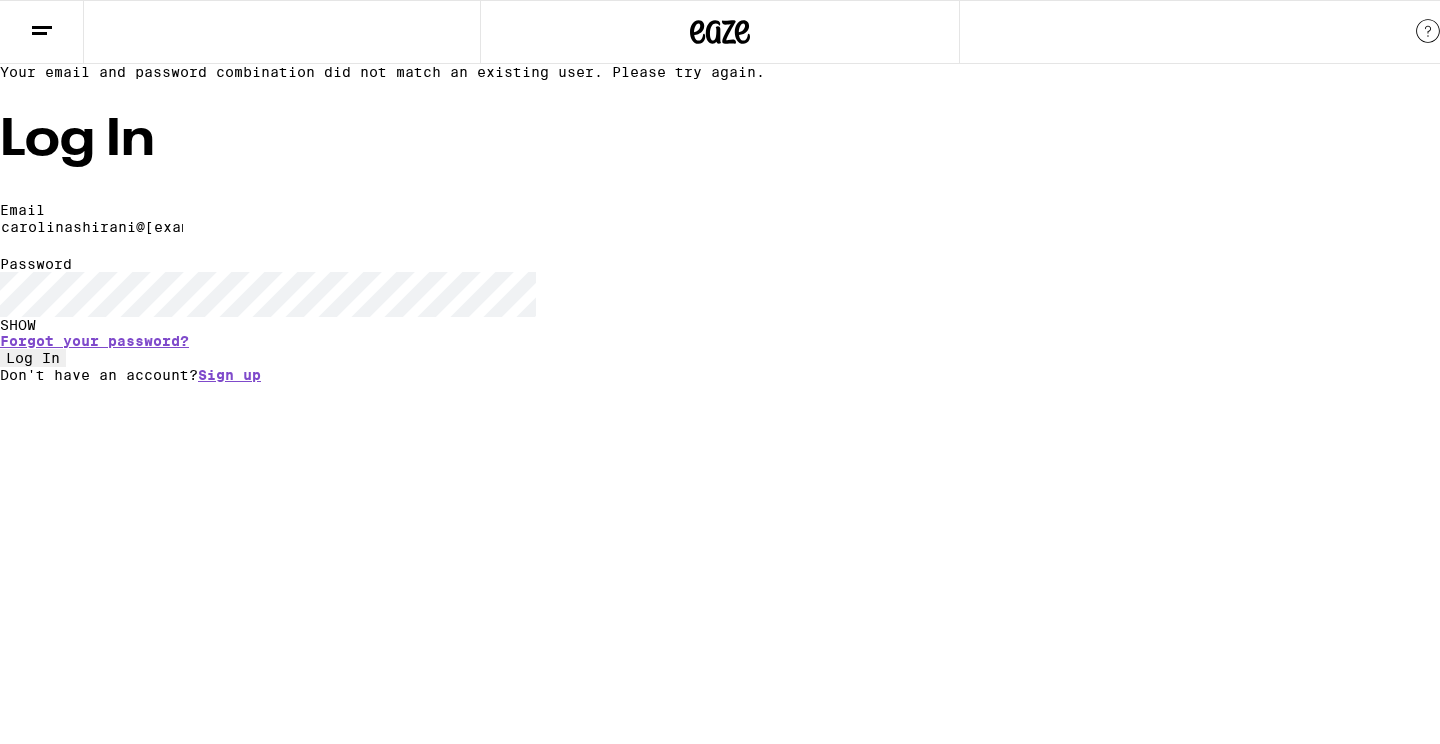 drag, startPoint x: 698, startPoint y: 315, endPoint x: 340, endPoint y: 304, distance: 358.16895 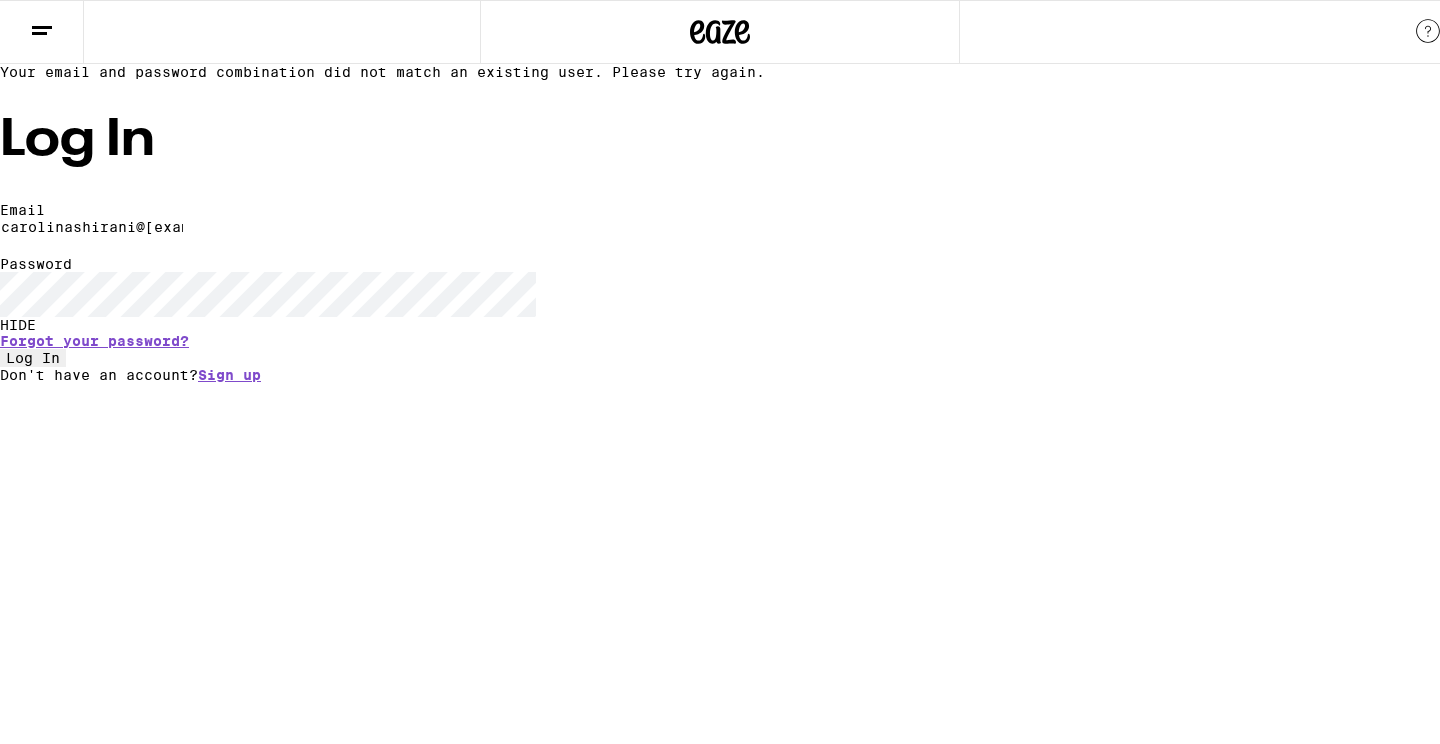 click on "Log In" at bounding box center (33, 358) 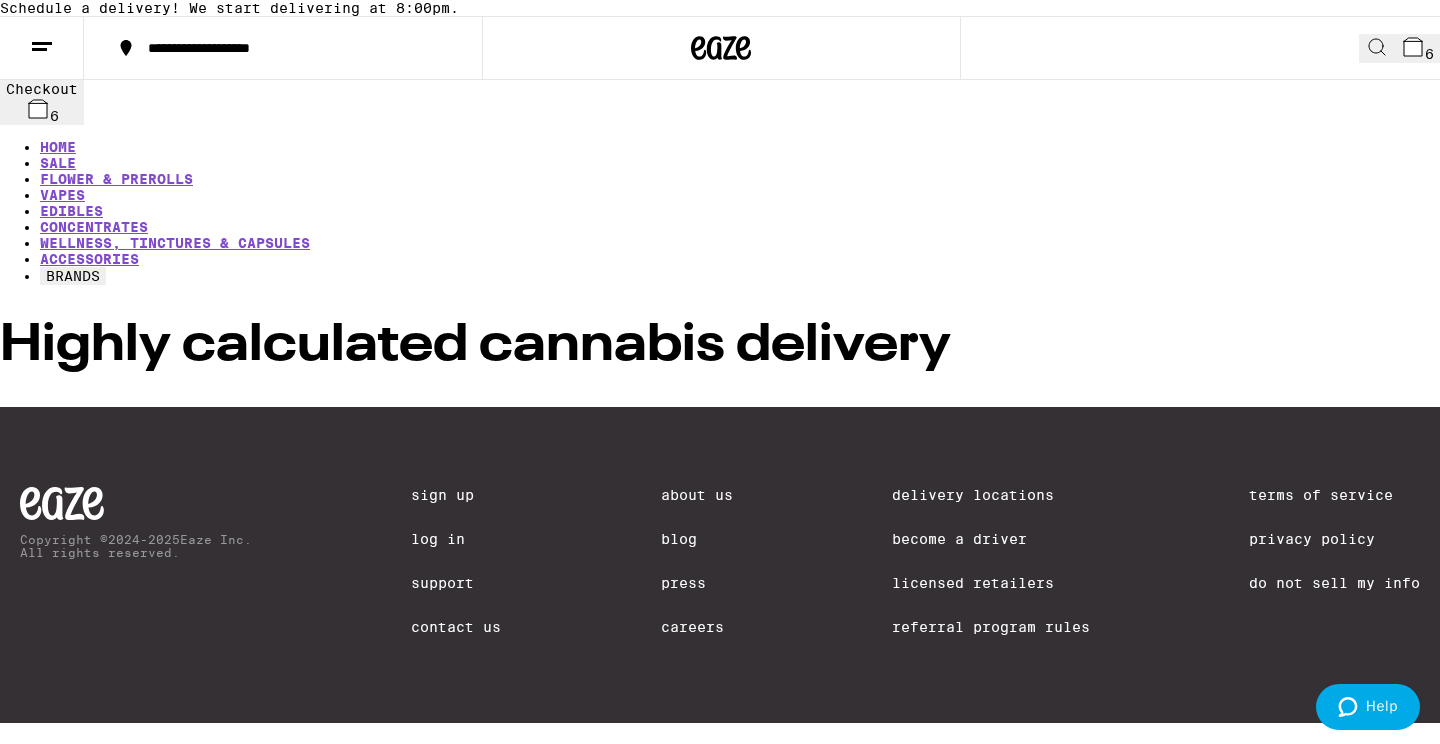 scroll, scrollTop: 0, scrollLeft: 0, axis: both 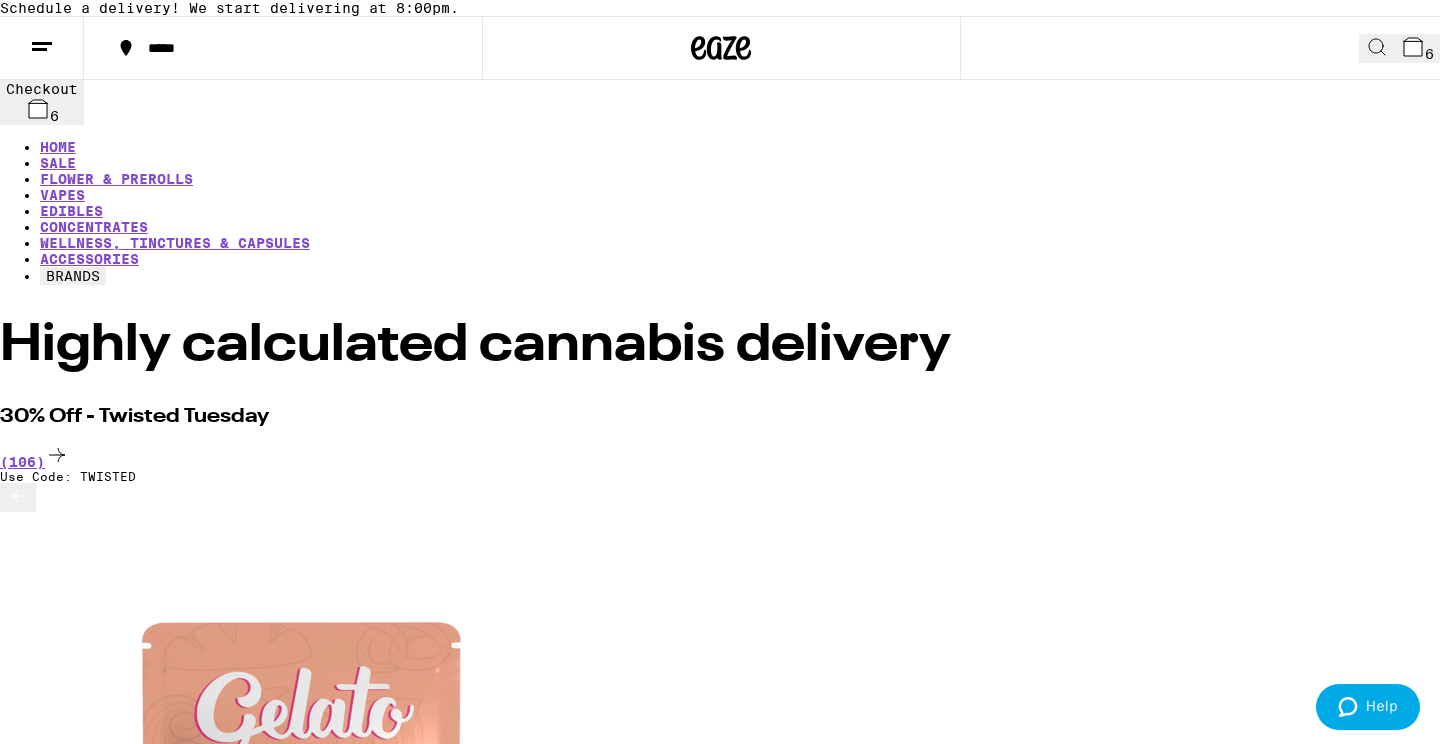 click on "6" at bounding box center (1429, 54) 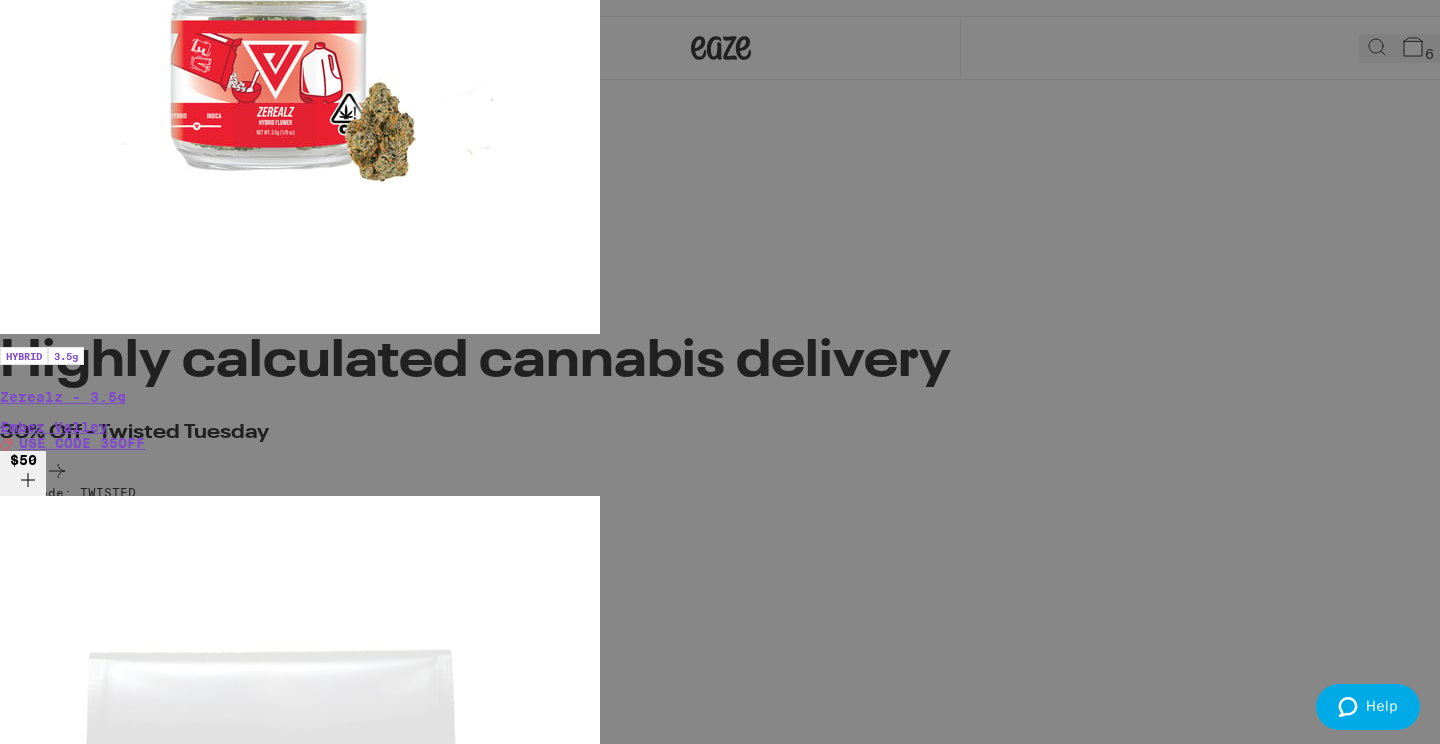 scroll, scrollTop: 470, scrollLeft: 0, axis: vertical 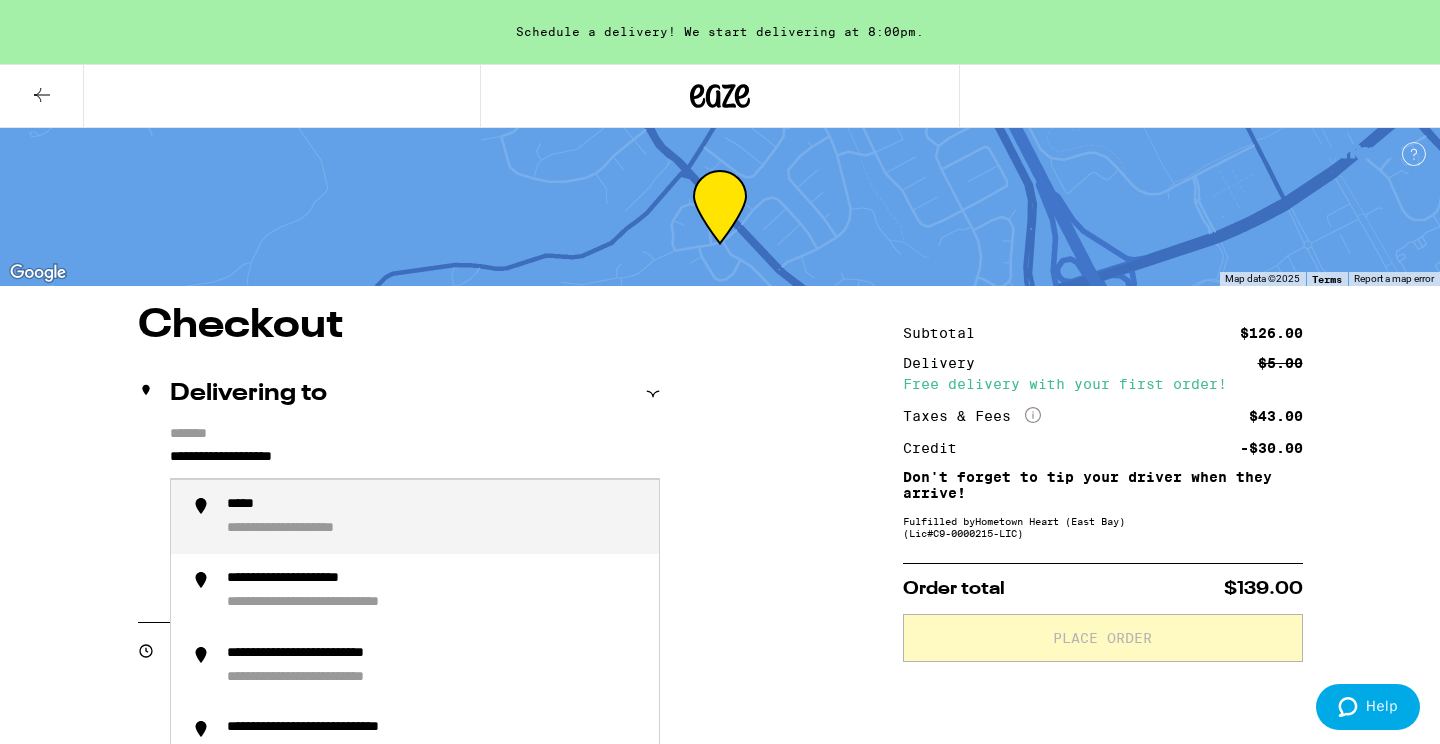drag, startPoint x: 374, startPoint y: 455, endPoint x: 128, endPoint y: 446, distance: 246.16458 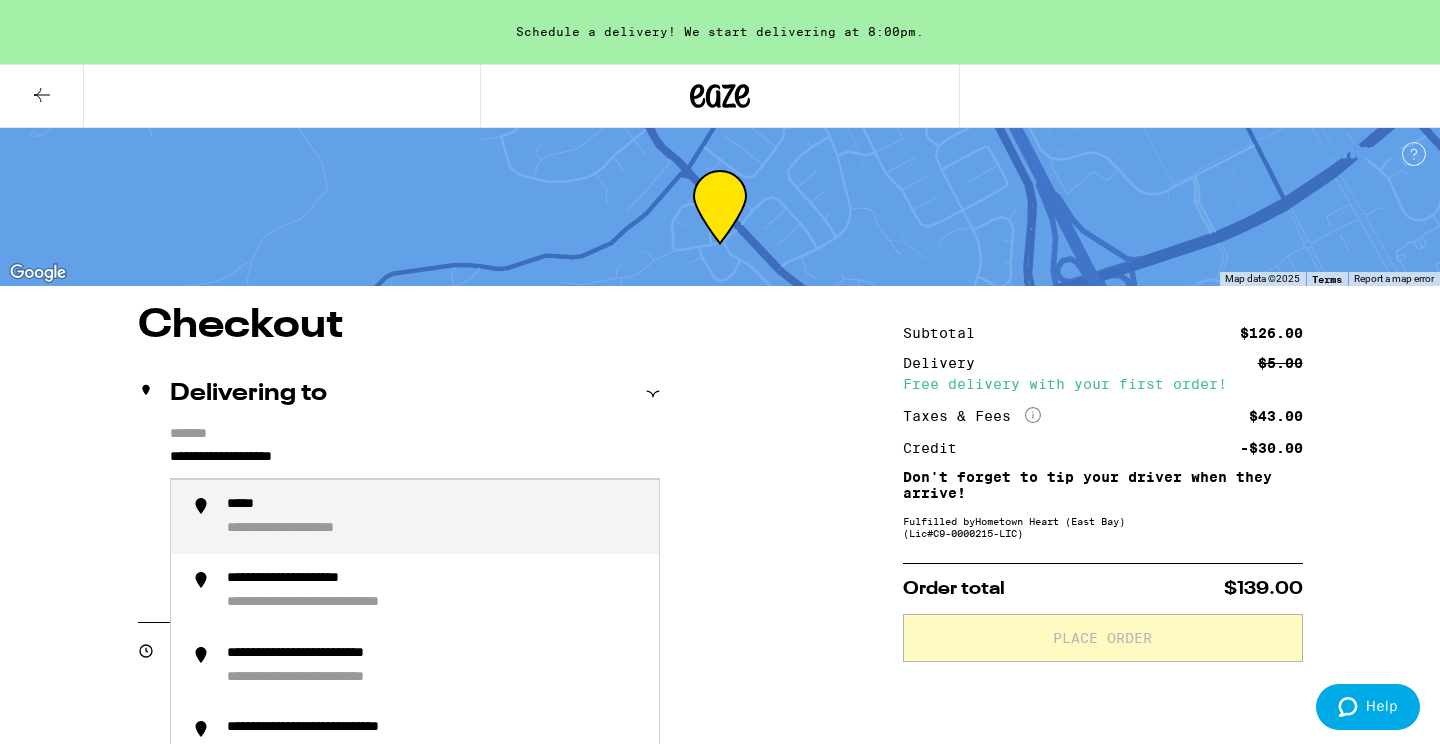 click on "Checkout Delivering to [ADDRESS] Apt/Suite Add Delivery Instructions We'll contact you at [PHONE] when we arrive Please knock or ring doorbell Meet me curbside Other Enter any other delivery instructions you want driver to know Delivery time Today (August 5) 8:00pm - 10:00pm Tomorrow (August 6) 10:00am - 12:00pm 12:00pm - 2:00pm 2:00pm - 4:00pm 4:00pm - 6:00pm See all delivery times Payment method Pay with Checking Account You will be redirected to link your bank Pay with Debit (in person) Pin required Cash (in person) Items ( 6 ) PassionFruit Punch Pride Gummies Camino $ 20 Qty:  1 Sweet Island Skunk - 1g Timeless $ 31 Qty:  1 Pineapple Express - 1g Allswell $ 21 Qty:  1 Maui Wowie - 1g Allswell $ 18 Qty:  1 King Louis XIII - 1g Allswell $ 18 Qty:  1 Pink Acai - 1g $ 18" at bounding box center (720, 1007) 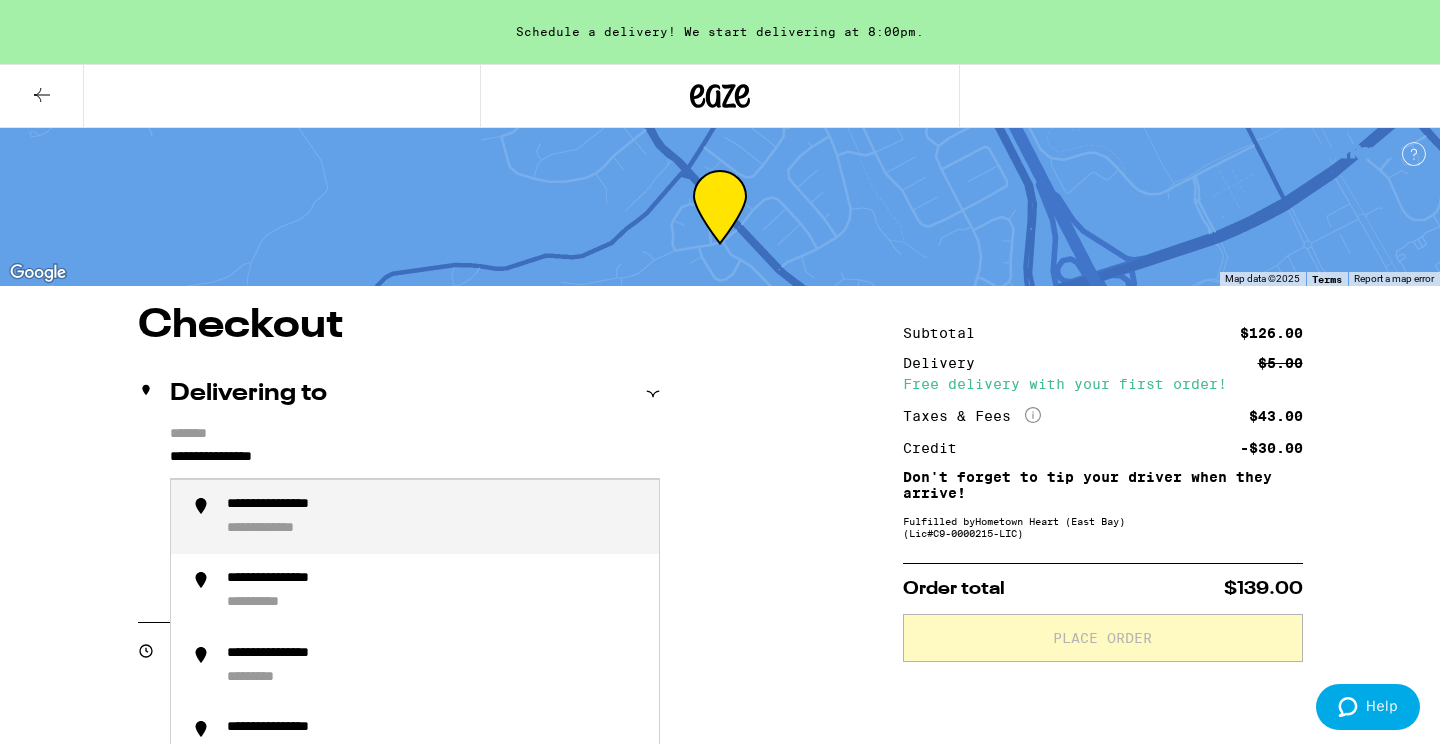 click on "**********" at bounding box center [299, 505] 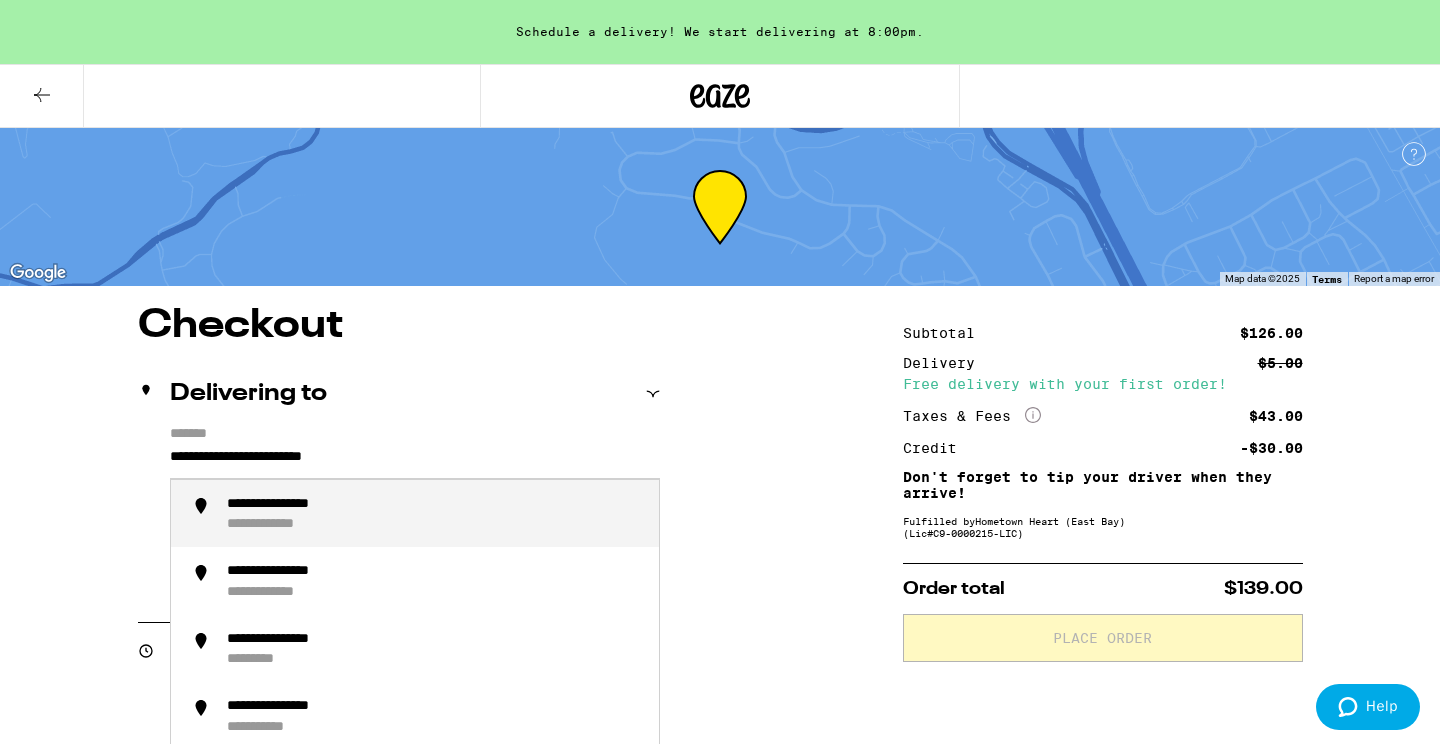 click on "**********" at bounding box center [415, 462] 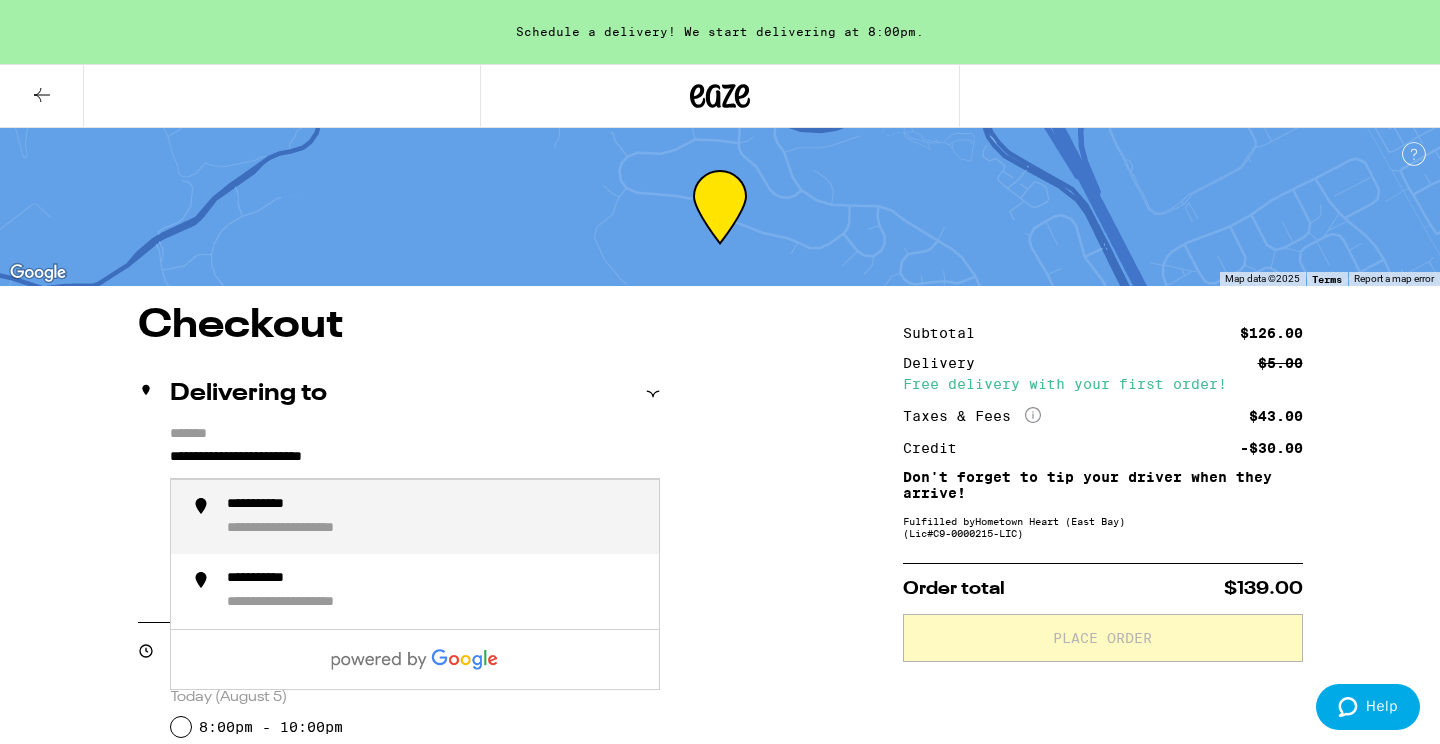 drag, startPoint x: 423, startPoint y: 448, endPoint x: 170, endPoint y: 454, distance: 253.07114 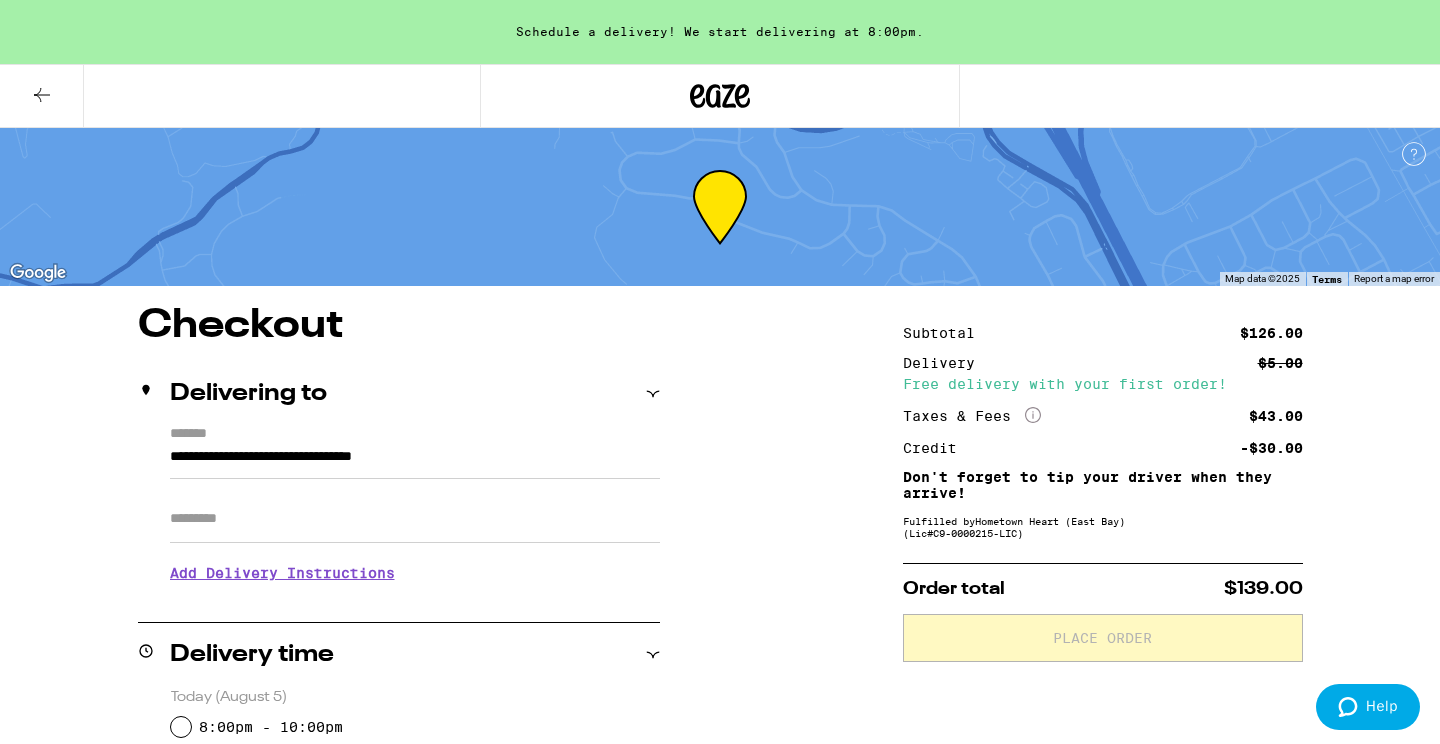 click on "Checkout Delivering to [ADDRESS] Apt/Suite Add Delivery Instructions We'll contact you at [PHONE] when we arrive Please knock or ring doorbell Meet me curbside Other Enter any other delivery instructions you want driver to know Delivery time Today (August 5) 8:00pm - 10:00pm Tomorrow (August 6) 10:00am - 12:00pm 12:00pm - 2:00pm 2:00pm - 4:00pm 4:00pm - 6:00pm See all delivery times Payment method Pay with Checking Account You will be redirected to link your bank Pay with Debit (in person) Pin required Cash (in person) Items ( 6 ) PassionFruit Punch Pride Gummies Camino $ 20 Qty:  1 Sweet Island Skunk - 1g Timeless $ 31 Qty:  1 Pineapple Express - 1g Allswell $ 21 Qty:  1 Maui Wowie - 1g Allswell $ 18 Qty:  1 King Louis XIII - 1g Allswell $ 18 Qty:  1 Pink Acai - 1g Allswell $ 18 Qty:  1 Subtotal $126.00 Delivery $5.00 Free delivery with your first order! Taxes & Fees More Info $43.00 Credit -$30.00 Don't forget to tip your driver when they arrive! Fulfilled by  )" at bounding box center (720, 1007) 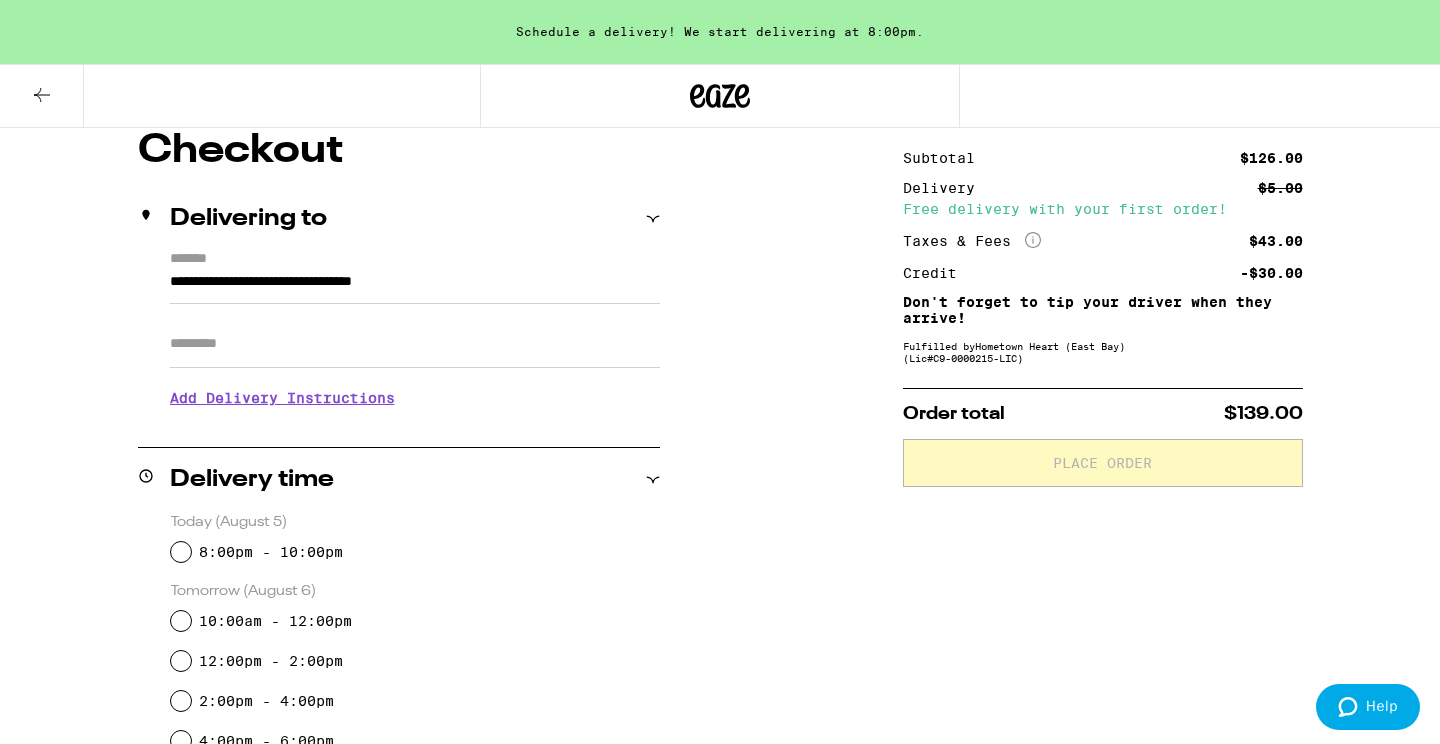 scroll, scrollTop: 177, scrollLeft: 0, axis: vertical 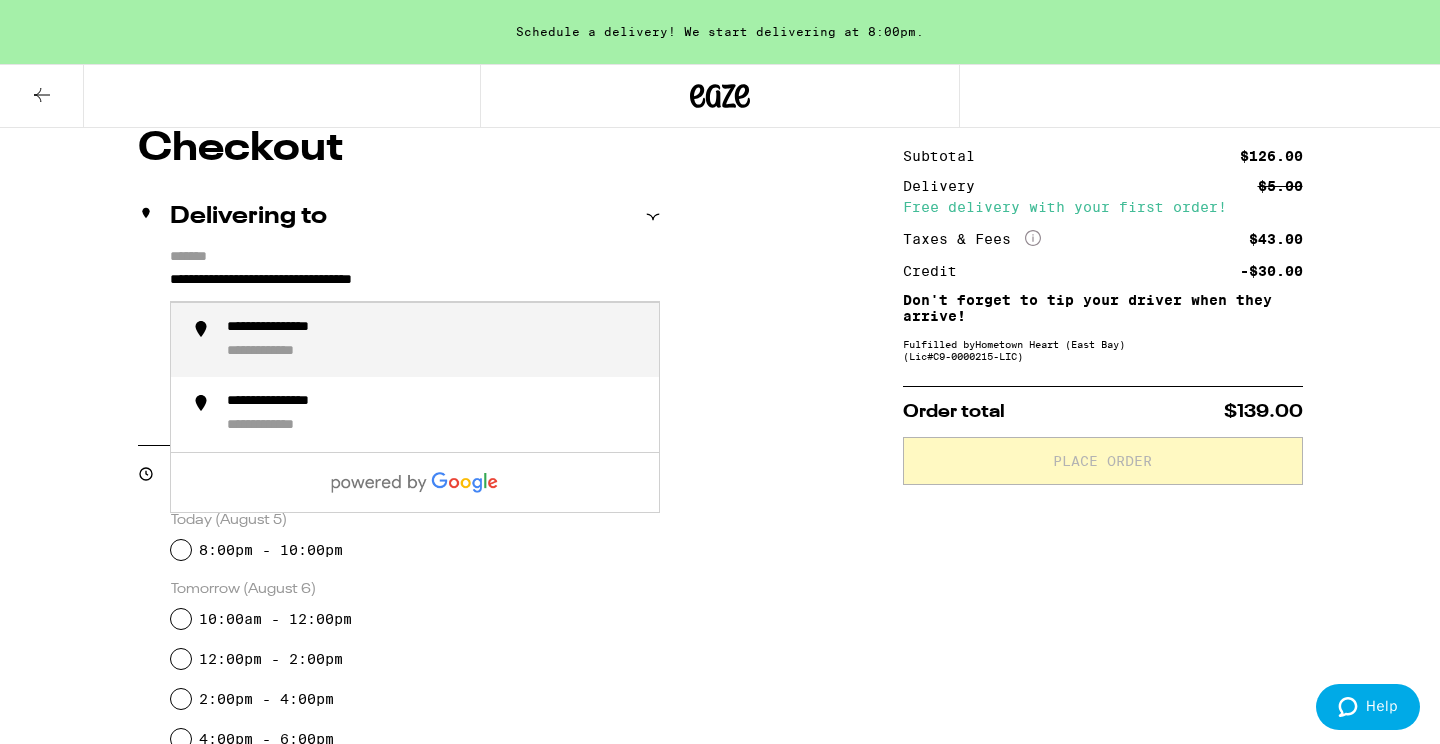 click on "**********" at bounding box center (415, 285) 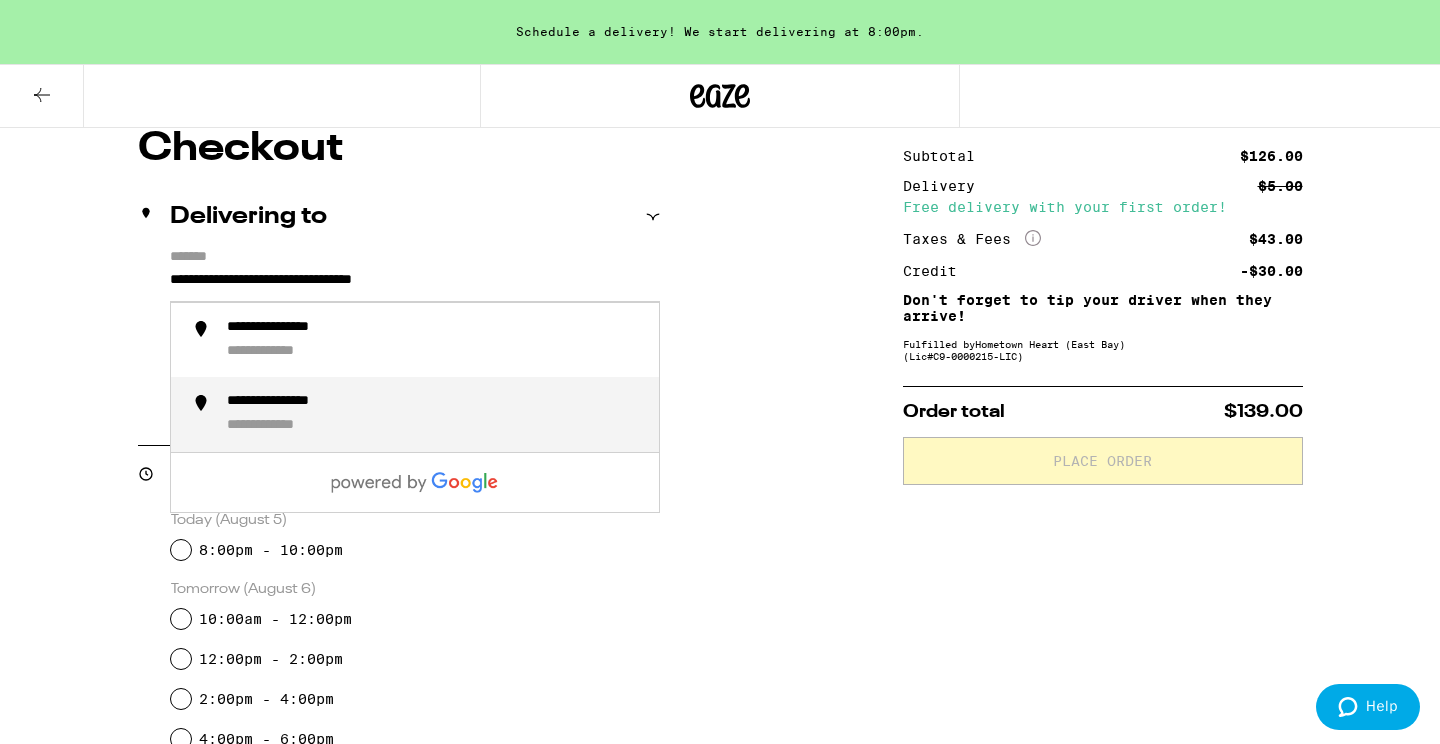 click on "**********" at bounding box center [299, 402] 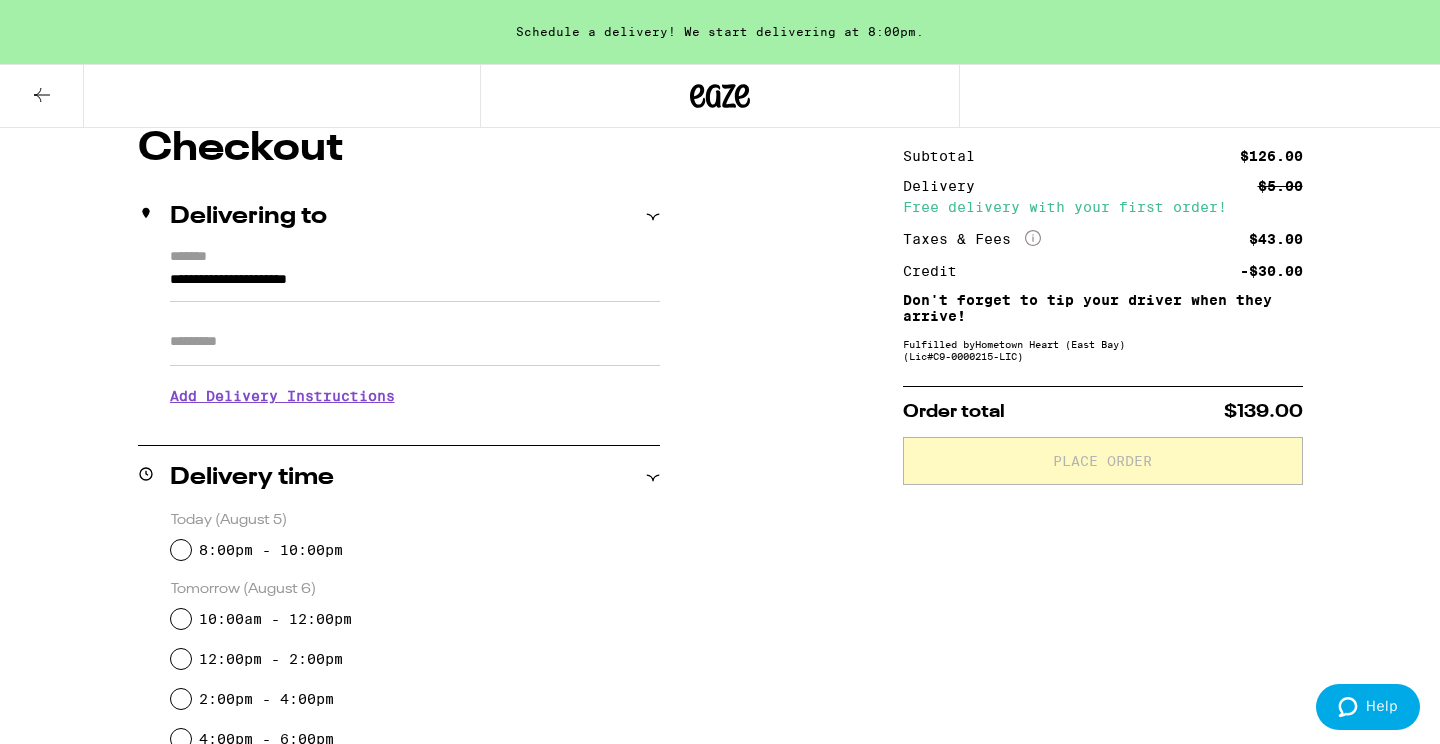 click on "**********" at bounding box center (415, 285) 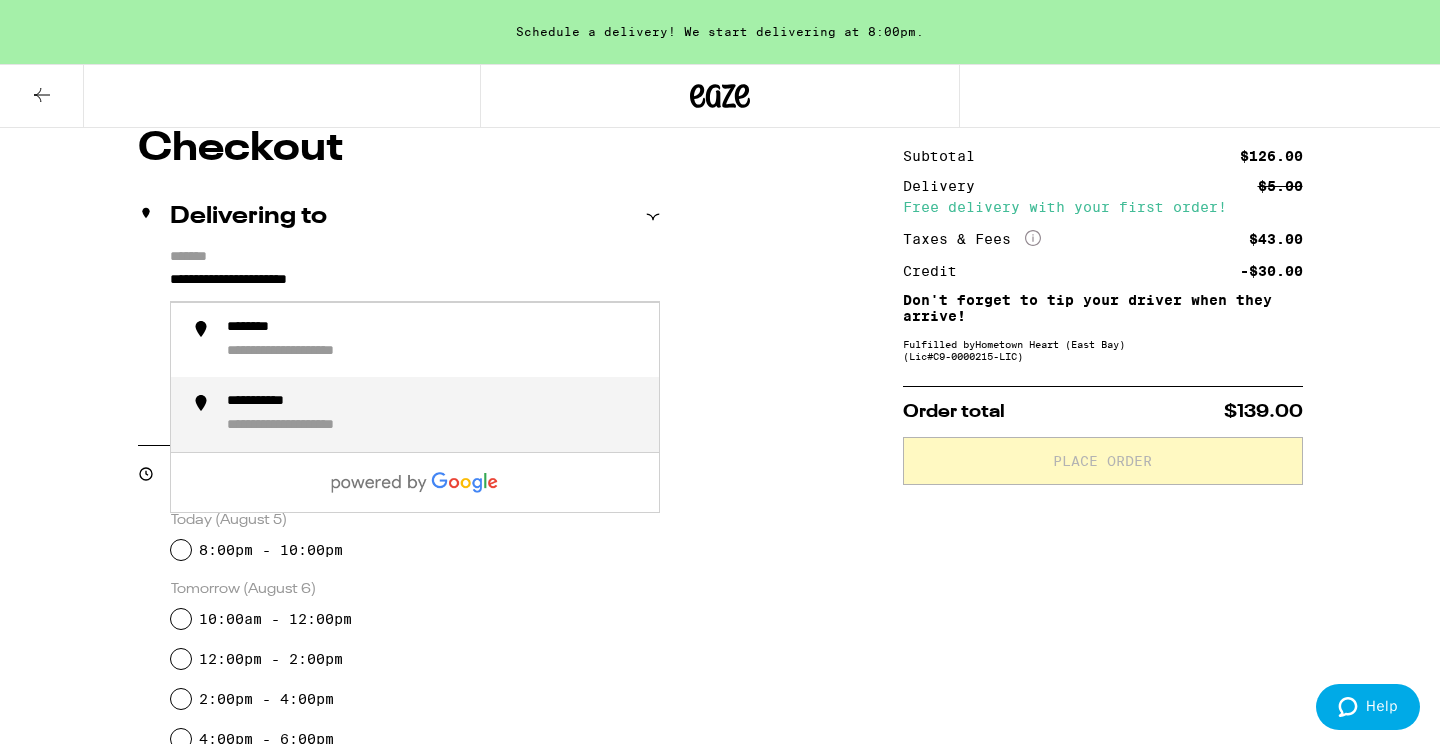 click on "**********" at bounding box center (276, 402) 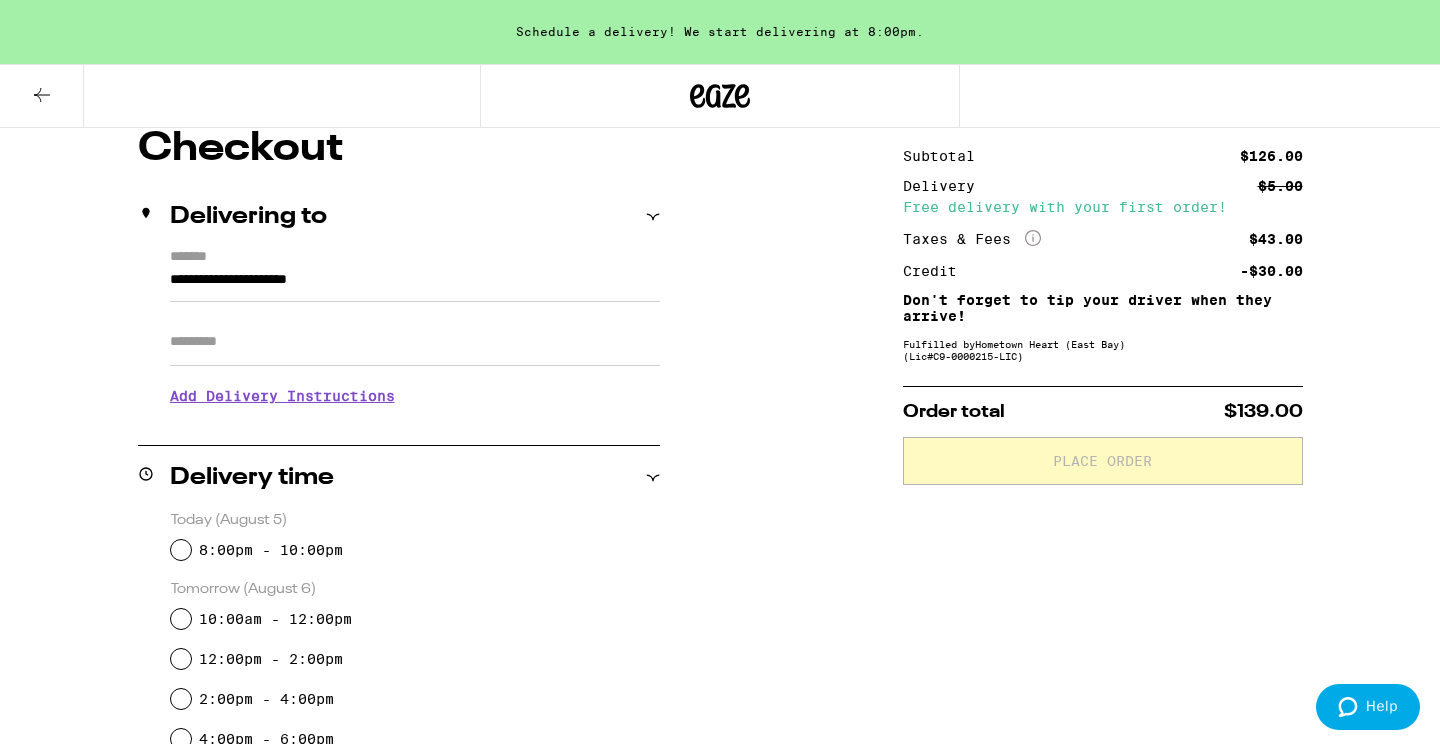 click on "**********" at bounding box center [415, 285] 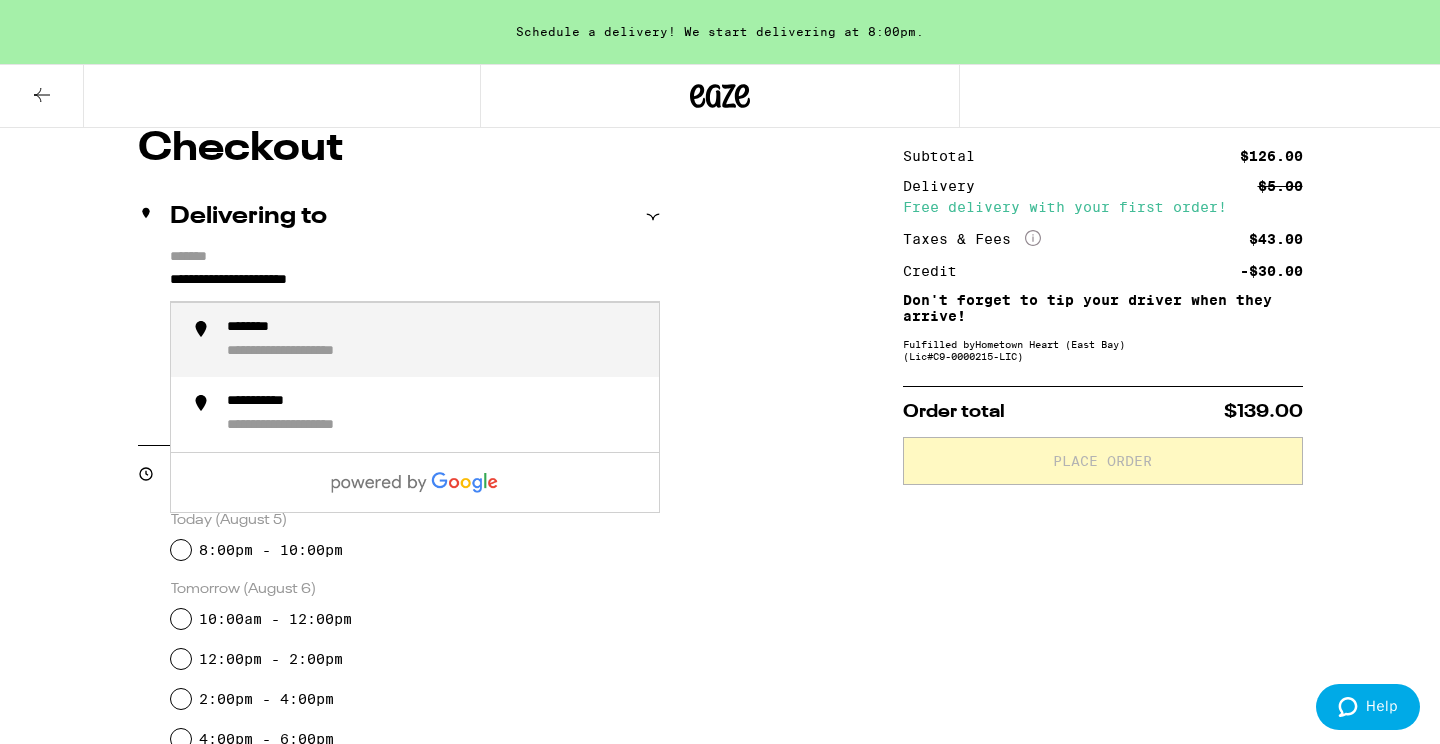 click on "**********" at bounding box center [415, 285] 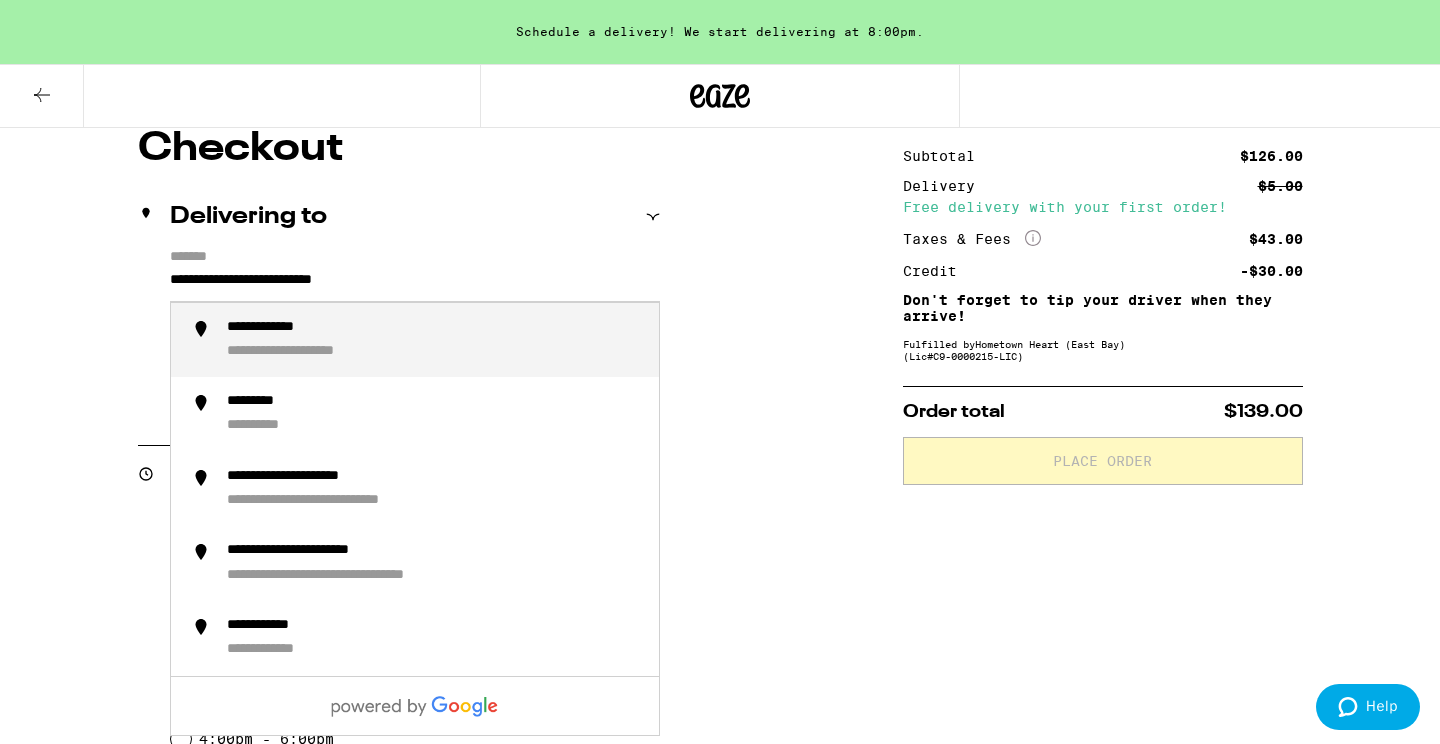 click on "**********" at bounding box center (435, 340) 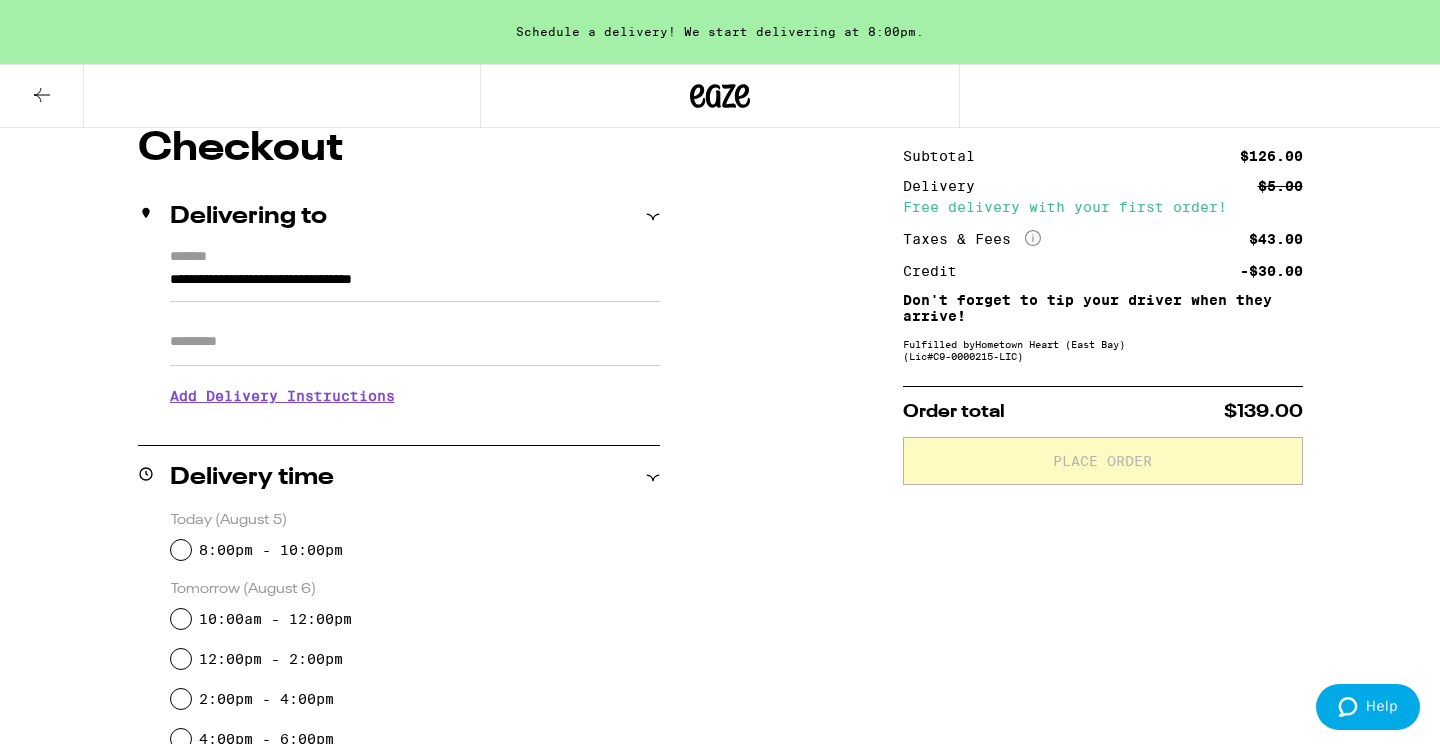 click on "Checkout Delivering to [ADDRESS] Apt/Suite Add Delivery Instructions We'll contact you at [PHONE] when we arrive Please knock or ring doorbell Meet me curbside Other Enter any other delivery instructions you want driver to know Delivery time Today (August 5) 8:00pm - 10:00pm Tomorrow (August 6) 10:00am - 12:00pm 12:00pm - 2:00pm 2:00pm - 4:00pm 4:00pm - 6:00pm See all delivery times Payment method Pay with Checking Account You will be redirected to link your bank Pay with Debit (in person) Pin required Cash (in person) Items ( 6 ) PassionFruit Punch Pride Gummies Camino $ 20 Qty:  1 Sweet Island Skunk - 1g Timeless $ 31 Qty:  1 Pineapple Express - 1g Allswell $ 21 Qty:  1 Maui Wowie - 1g Allswell $ 18 Qty:  1 King Louis XIII - 1g Allswell $ 18 Qty:  1 Pink Acai - 1g Allswell $ 18 Qty:  1 Subtotal $126.00 Delivery $5.00 Free delivery with your first order! Taxes & Fees More Info $43.00 Credit -$30.00 Don't forget to tip your driver when they arrive! Fulfilled by  )" at bounding box center [720, 830] 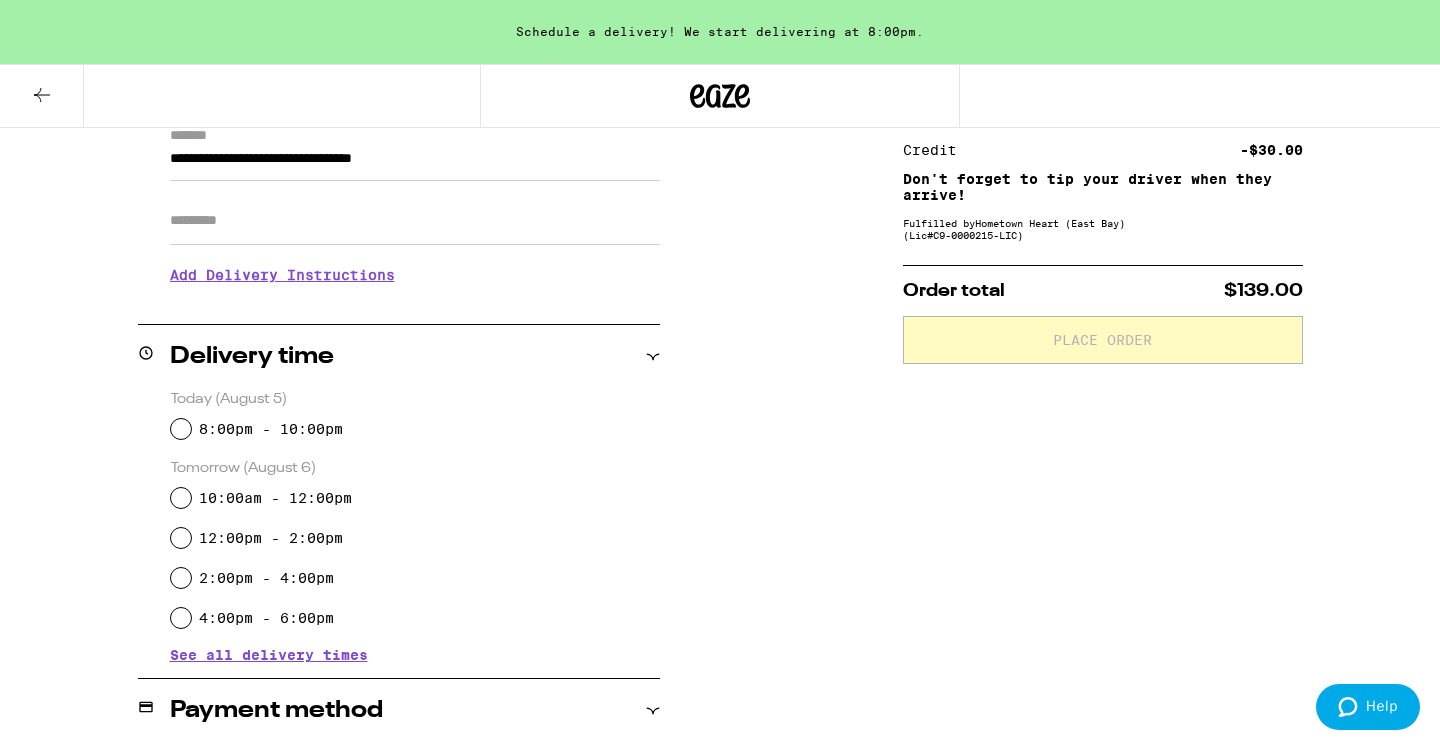scroll, scrollTop: 299, scrollLeft: 0, axis: vertical 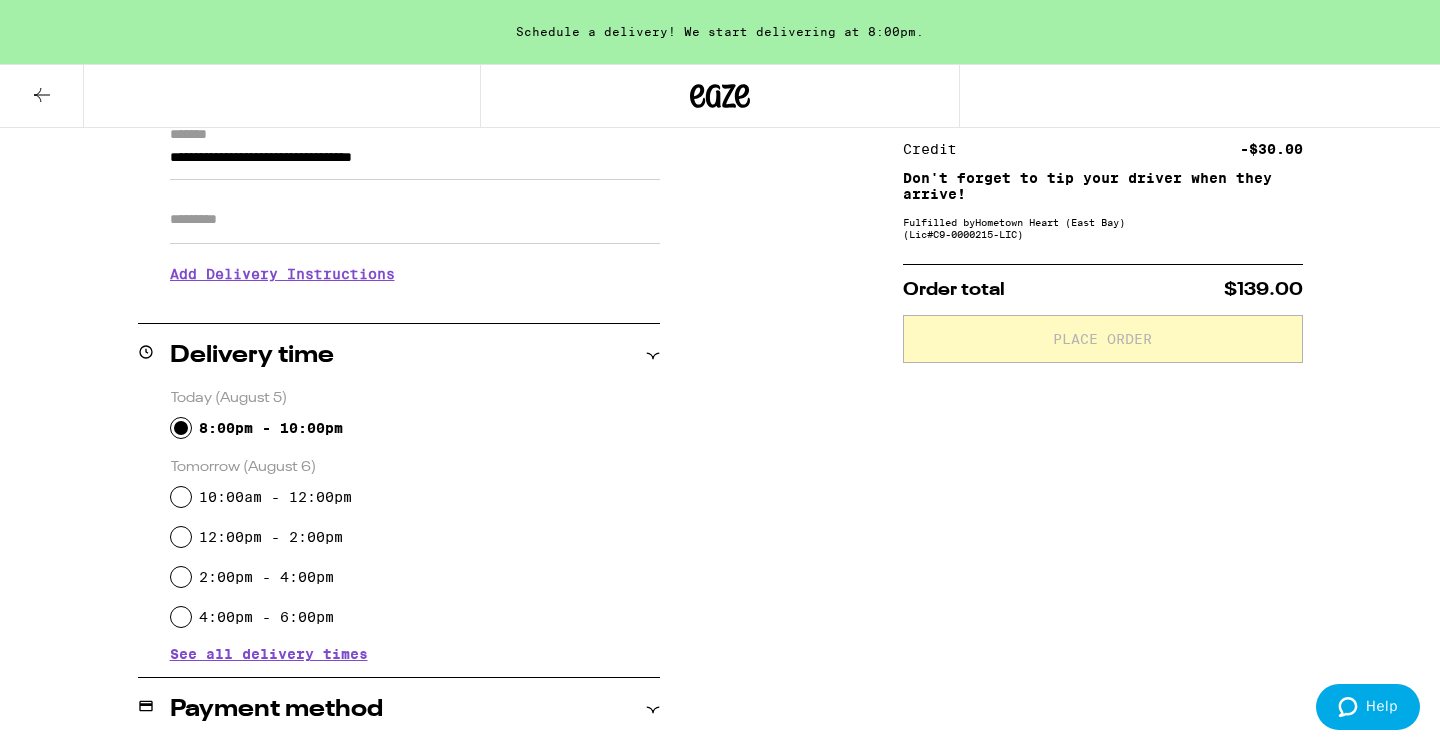 click on "8:00pm - 10:00pm" at bounding box center (181, 428) 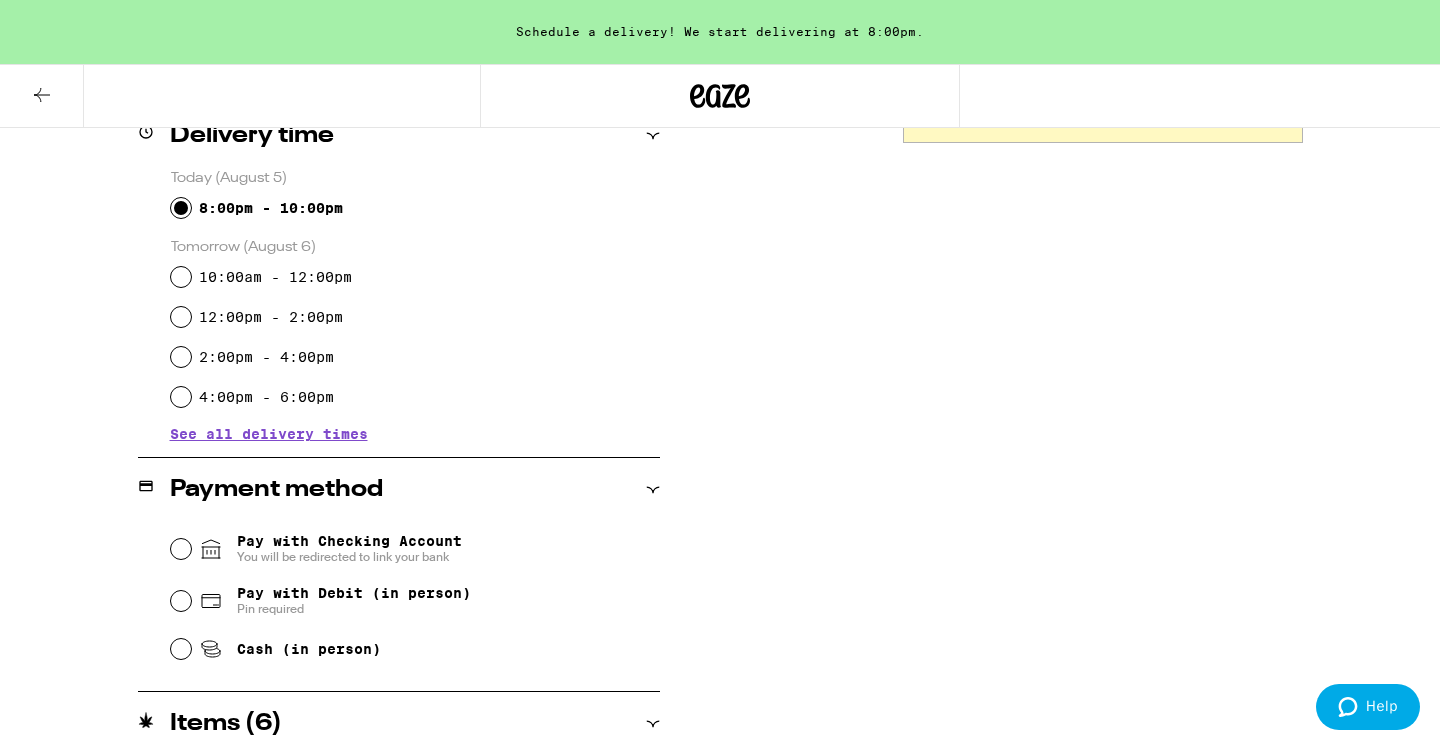 scroll, scrollTop: 560, scrollLeft: 0, axis: vertical 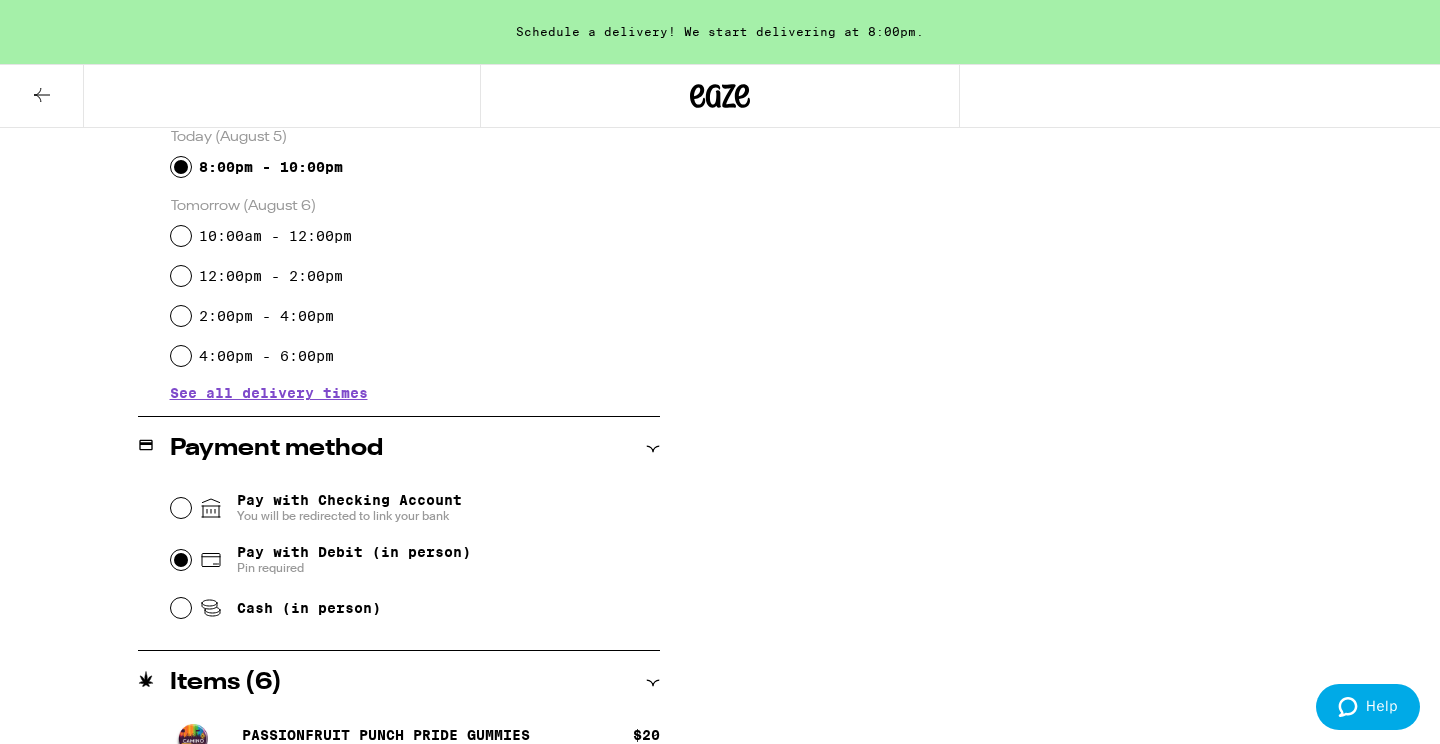 click on "Pay with Debit (in person) Pin required" at bounding box center (181, 560) 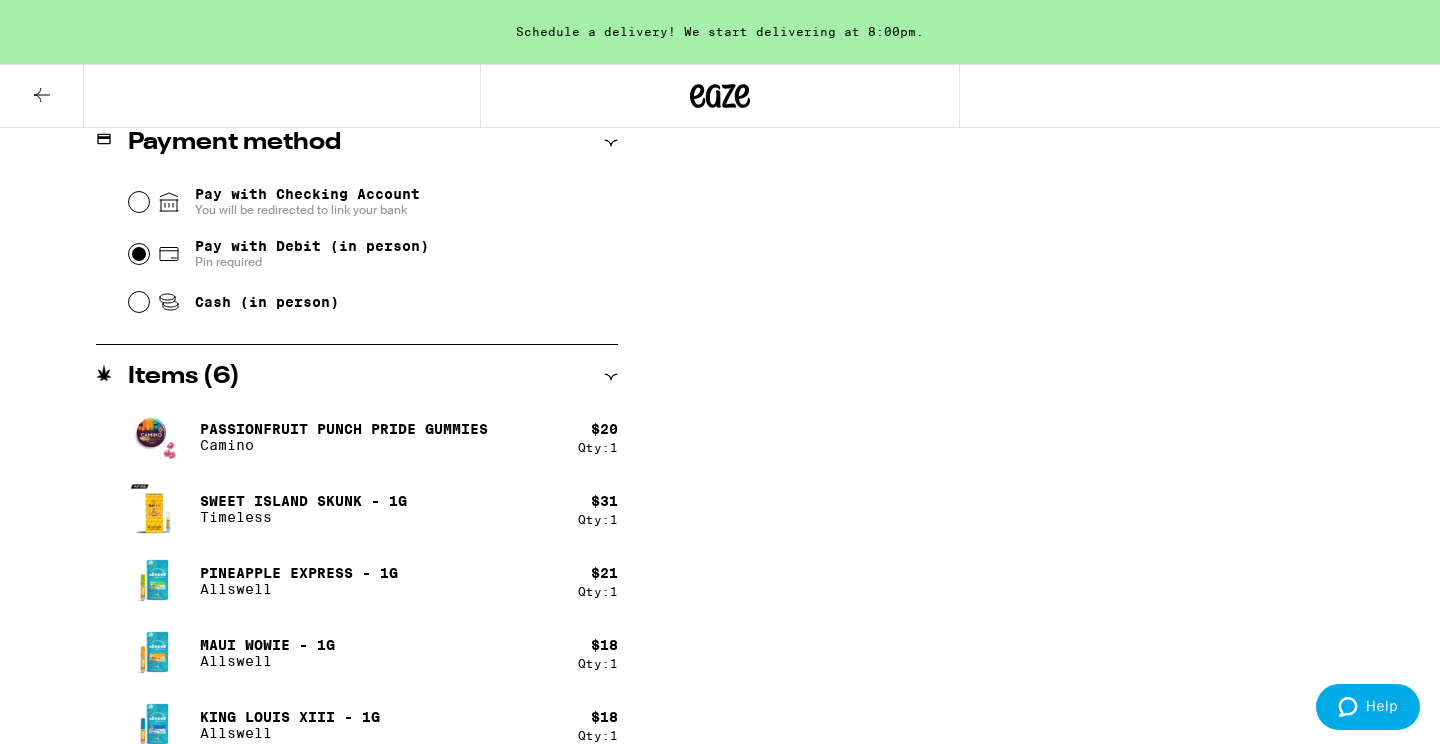 scroll, scrollTop: 825, scrollLeft: 0, axis: vertical 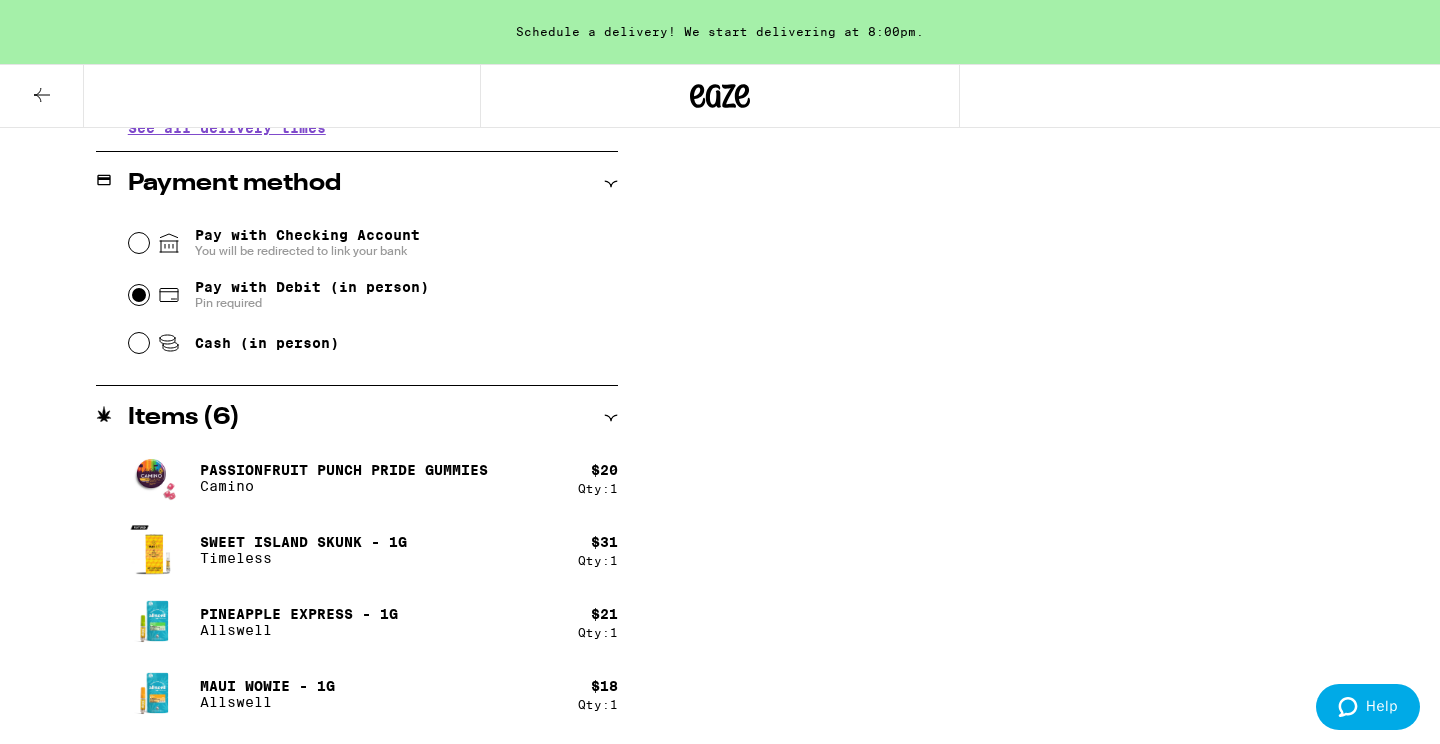 click on "Checkout Delivering to [ADDRESS] Apt/Suite Add Delivery Instructions We'll contact you at [PHONE] when we arrive Please knock or ring doorbell Meet me curbside Other Enter any other delivery instructions you want driver to know Delivery time Today (August 5) 8:00pm - 10:00pm Tomorrow (August 6) 10:00am - 12:00pm 12:00pm - 2:00pm 2:00pm - 4:00pm 4:00pm - 6:00pm See all delivery times Payment method Pay with Checking Account You will be redirected to link your bank Pay with Debit (in person) Pin required Cash (in person) Items ( 6 ) PassionFruit Punch Pride Gummies Camino $ 20 Qty:  1 Sweet Island Skunk - 1g Timeless $ 31 Qty:  1 Pineapple Express - 1g Allswell $ 21 Qty:  1 Maui Wowie - 1g Allswell $ 18 Qty:  1 King Louis XIII - 1g Allswell $ 18 Qty:  1 Pink Acai - 1g Allswell $ 18 Qty:  1 Subtotal $126.00 Delivery $5.00 Free delivery with your first order! Taxes & Fees More Info $43.00 Credit -$30.00 Tips 100% of the tip goes to your driver None $ 13 $ 19 $ 25 Other )" at bounding box center [720, 182] 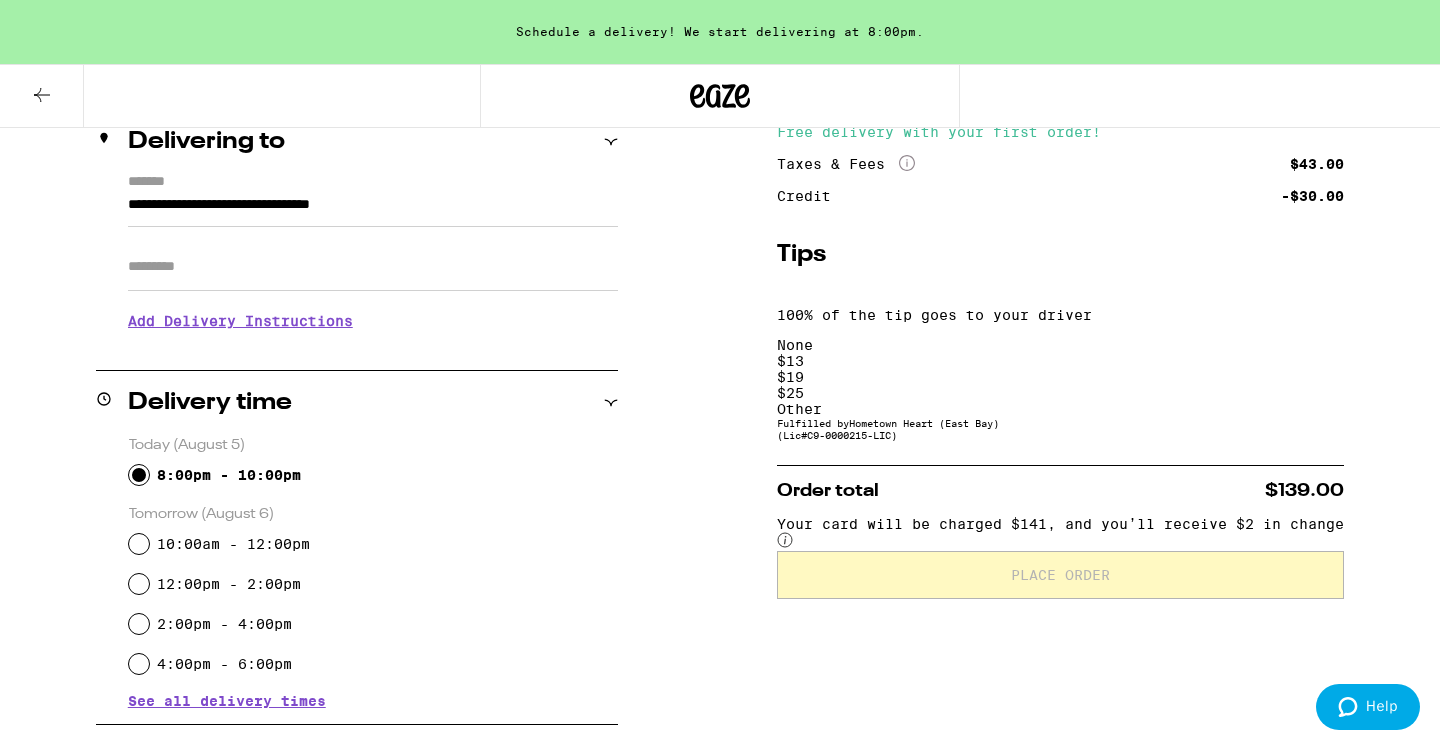 scroll, scrollTop: 280, scrollLeft: 0, axis: vertical 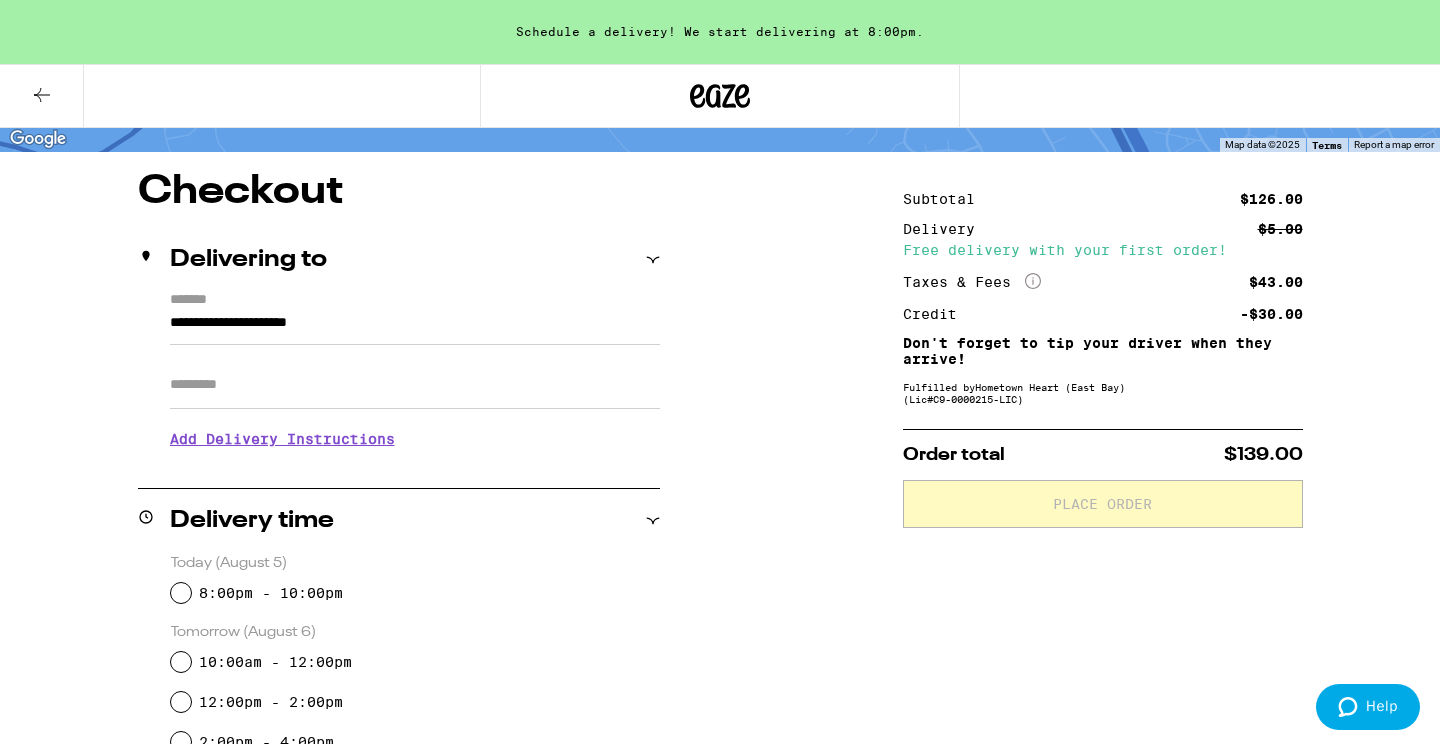 click on "**********" at bounding box center [415, 328] 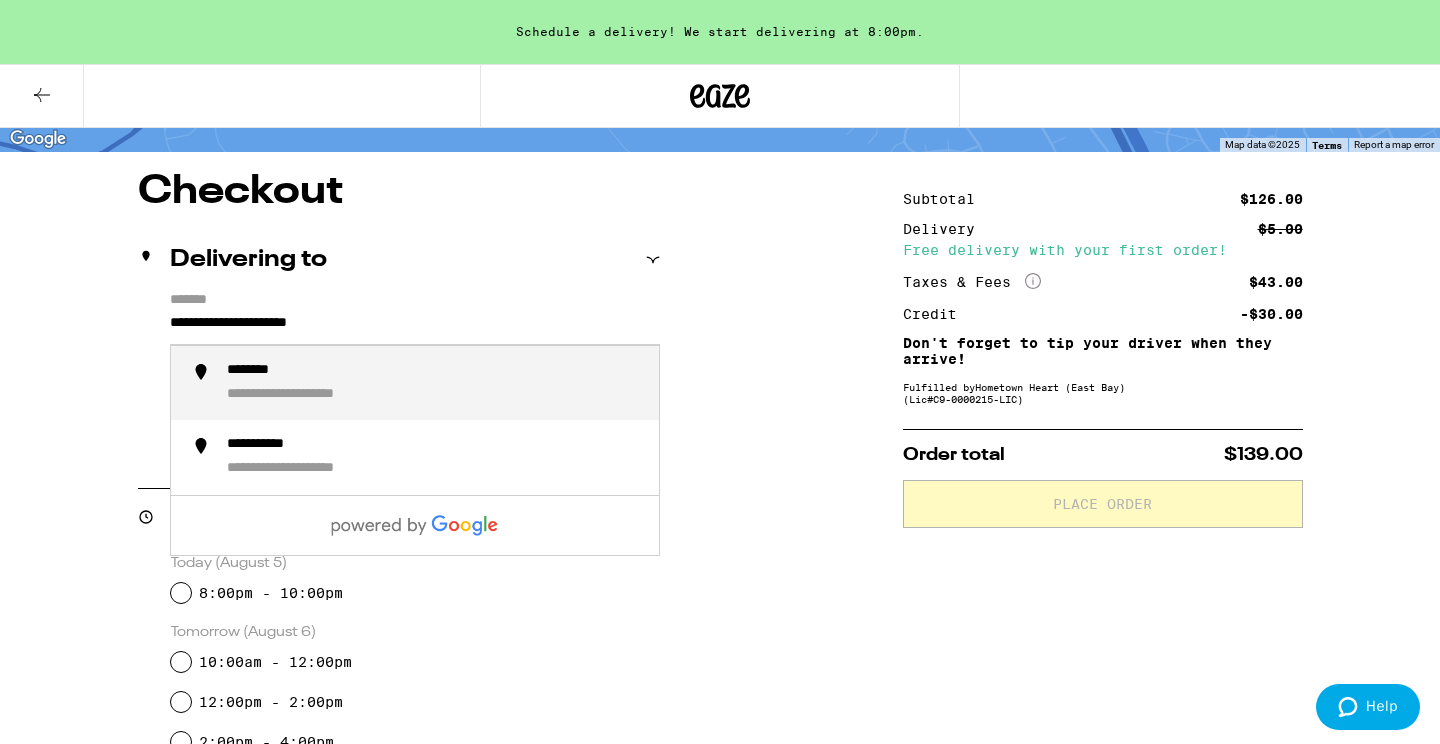 drag, startPoint x: 408, startPoint y: 318, endPoint x: 37, endPoint y: 311, distance: 371.06604 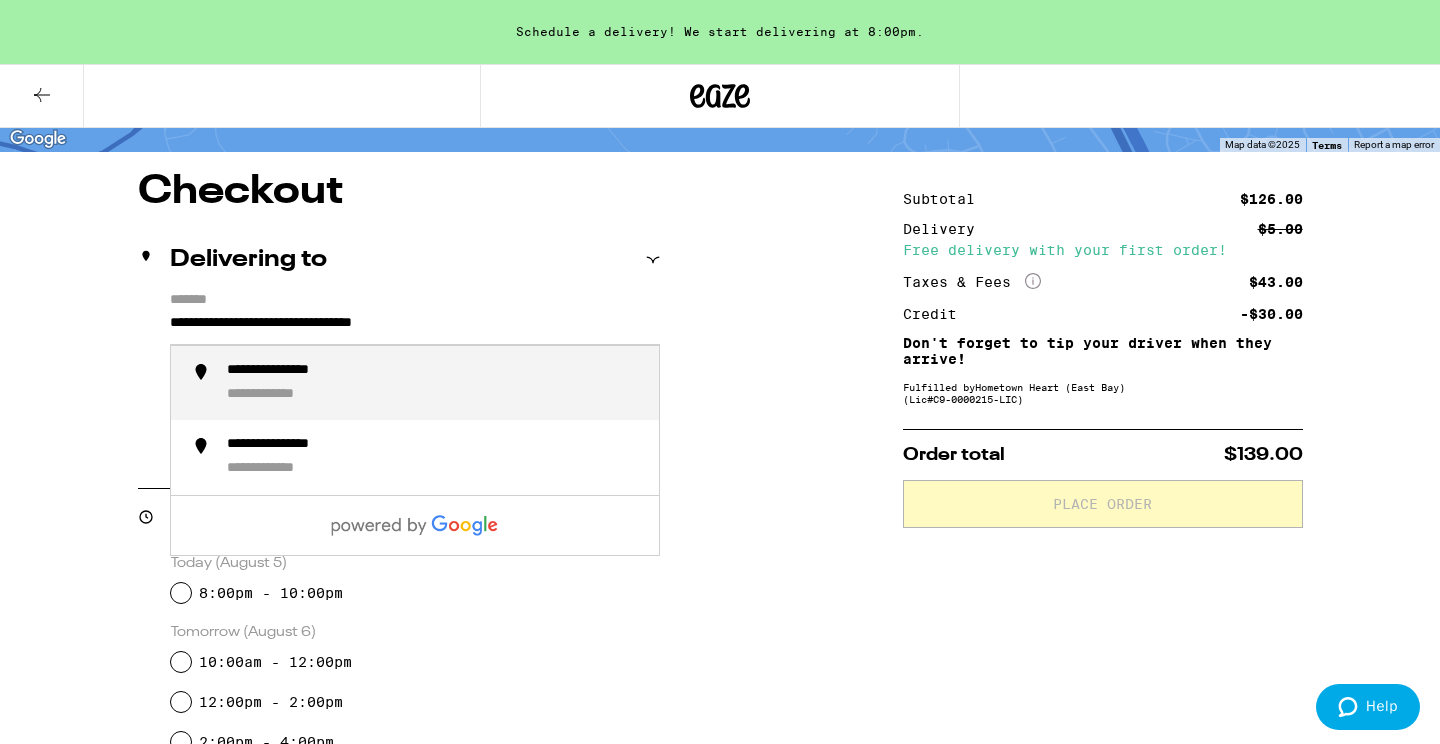 click on "**********" at bounding box center (435, 383) 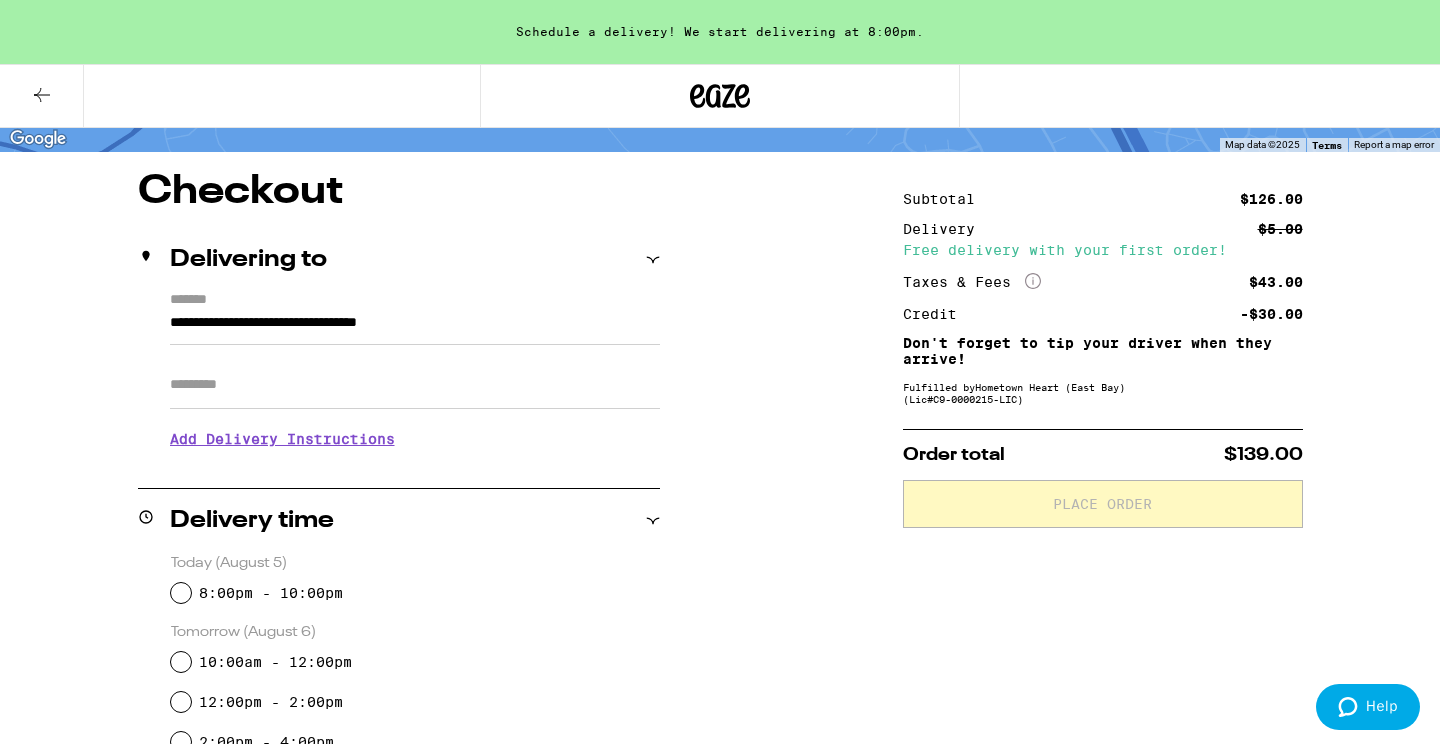 type on "**********" 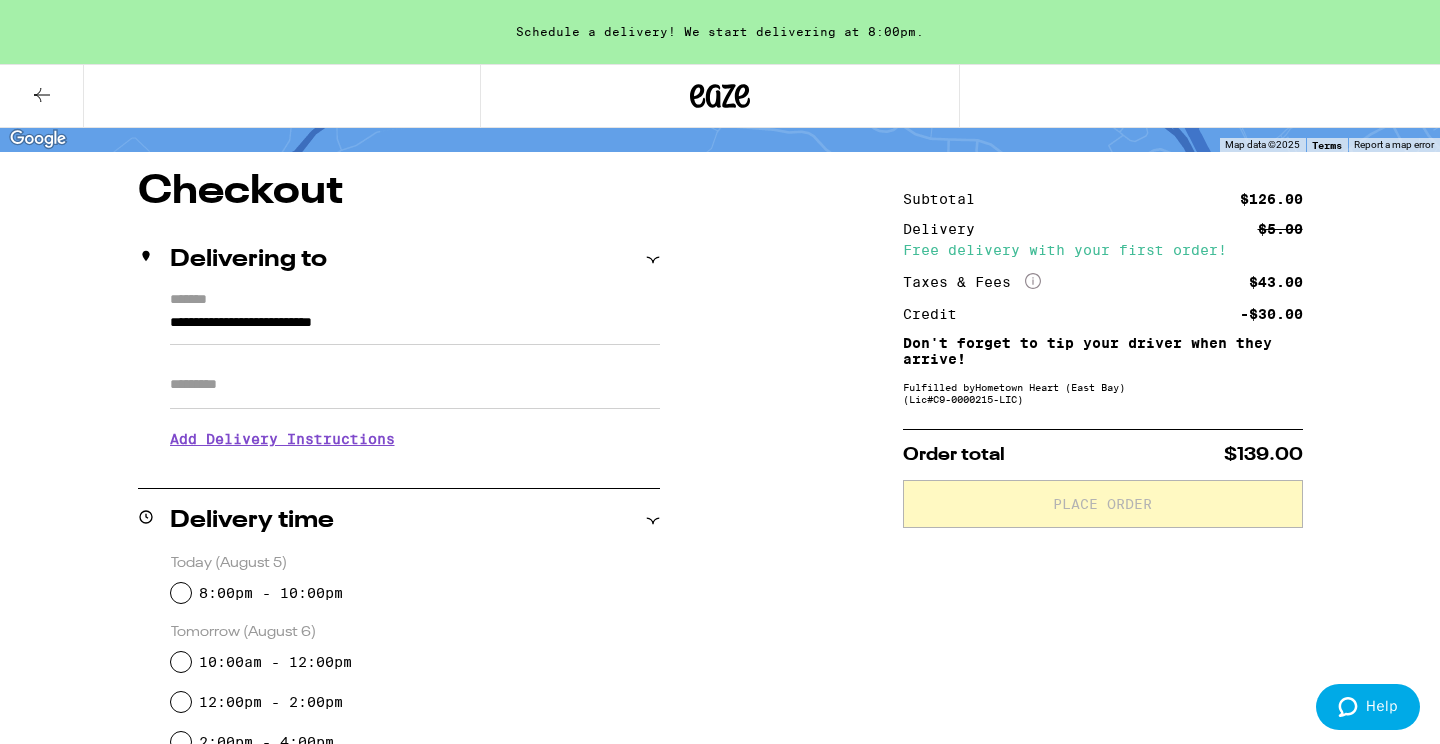 click on "**********" at bounding box center [720, 873] 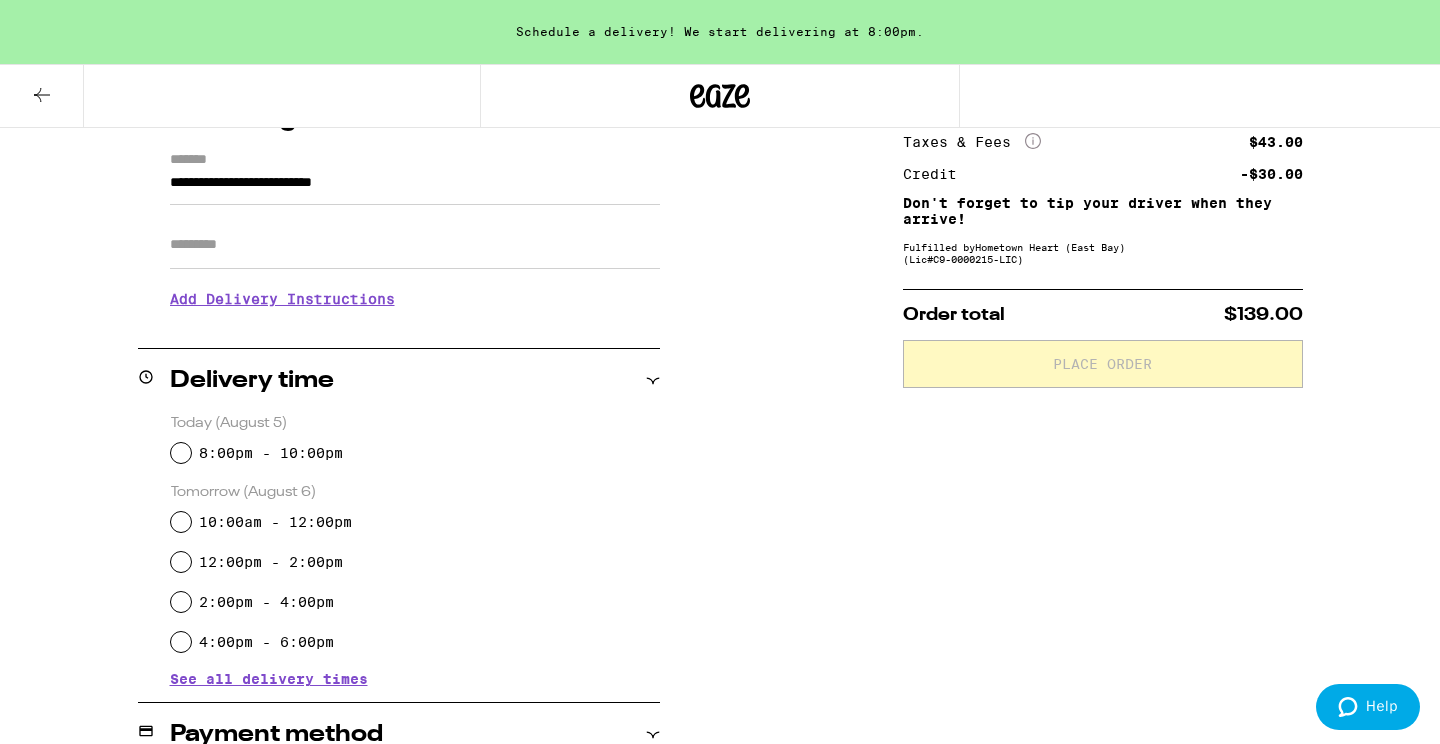 scroll, scrollTop: 276, scrollLeft: 0, axis: vertical 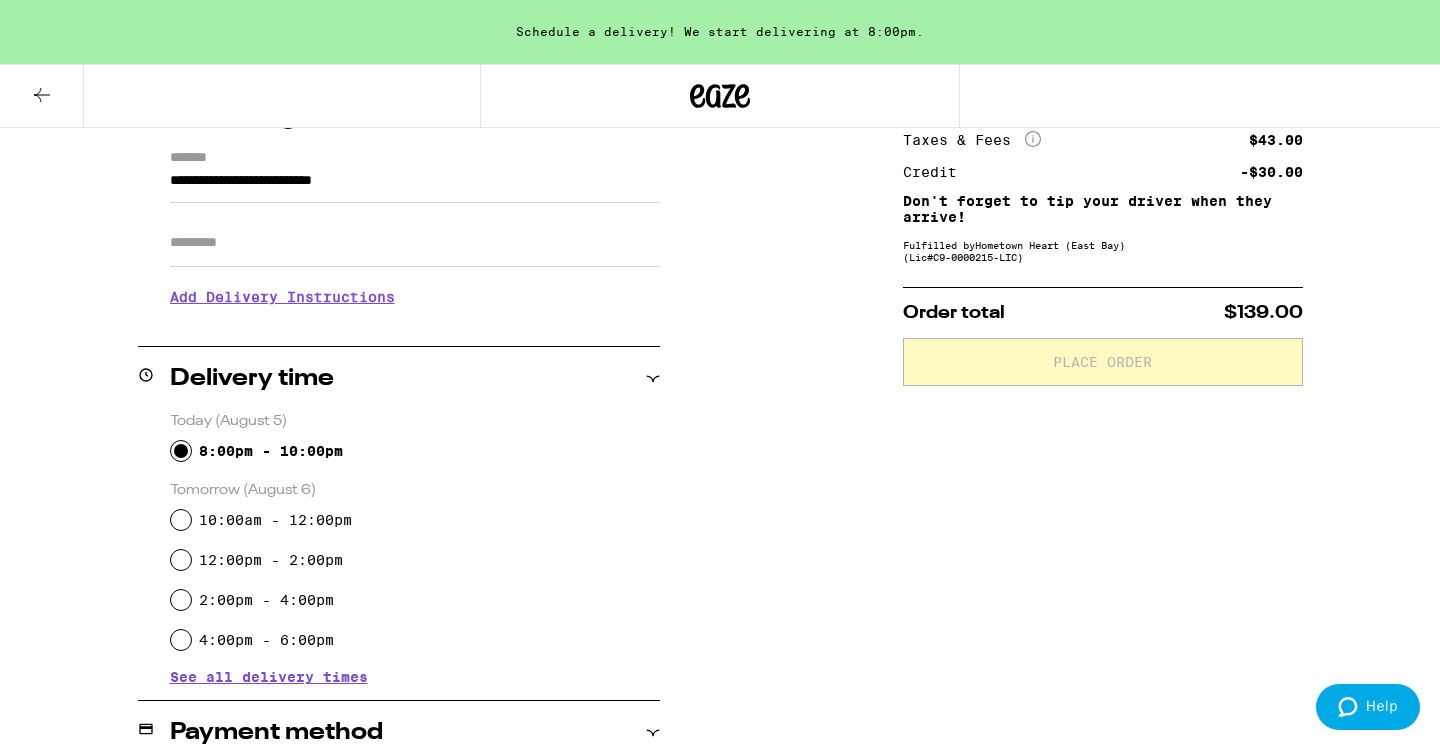click on "8:00pm - 10:00pm" at bounding box center (181, 451) 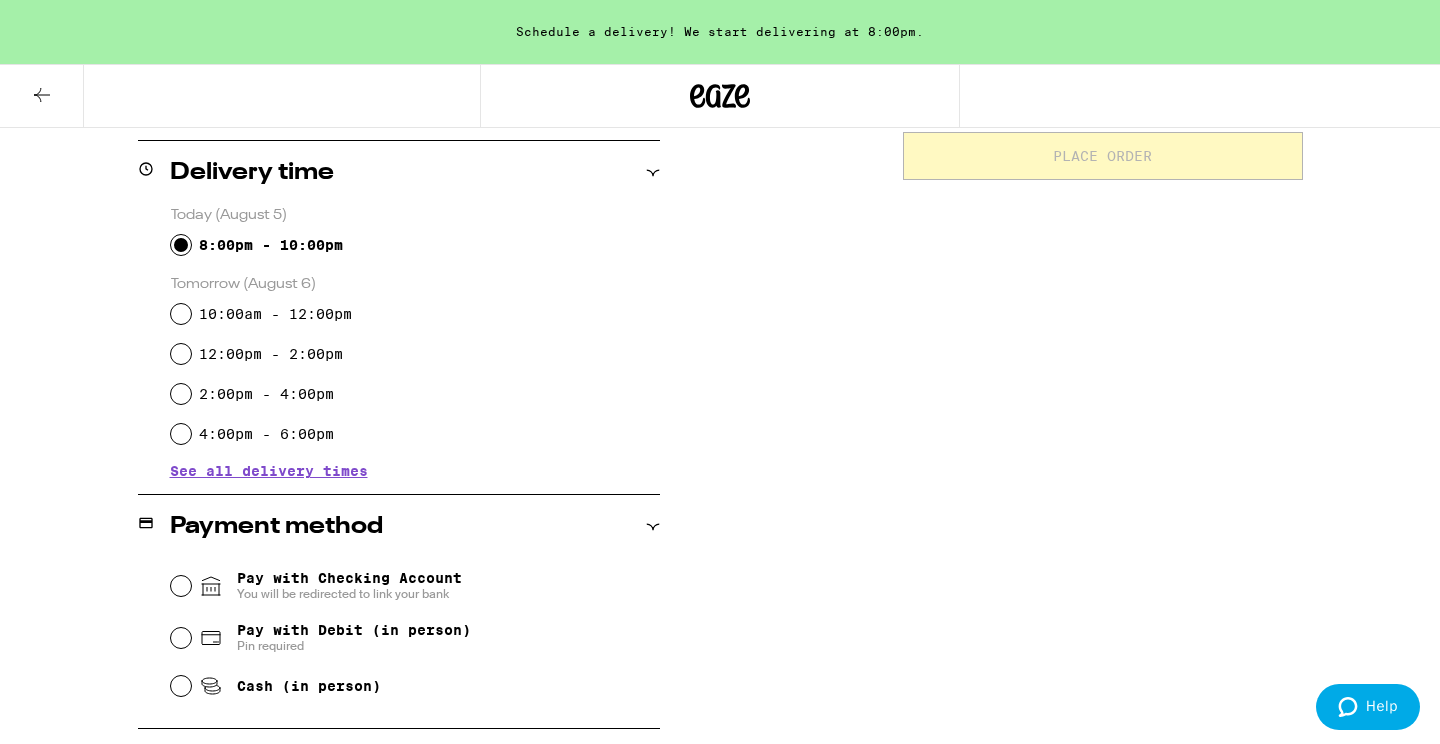 scroll, scrollTop: 606, scrollLeft: 0, axis: vertical 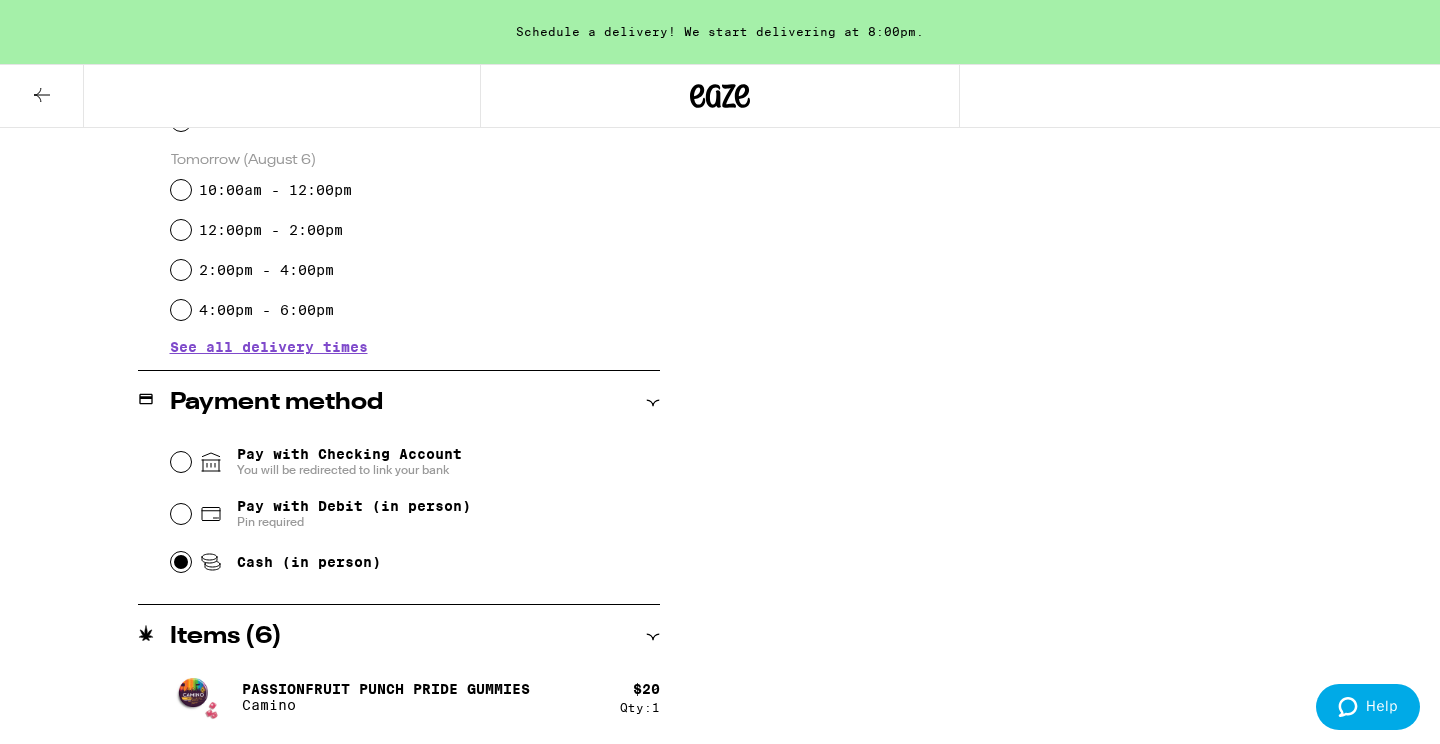 click on "Cash (in person)" at bounding box center (181, 562) 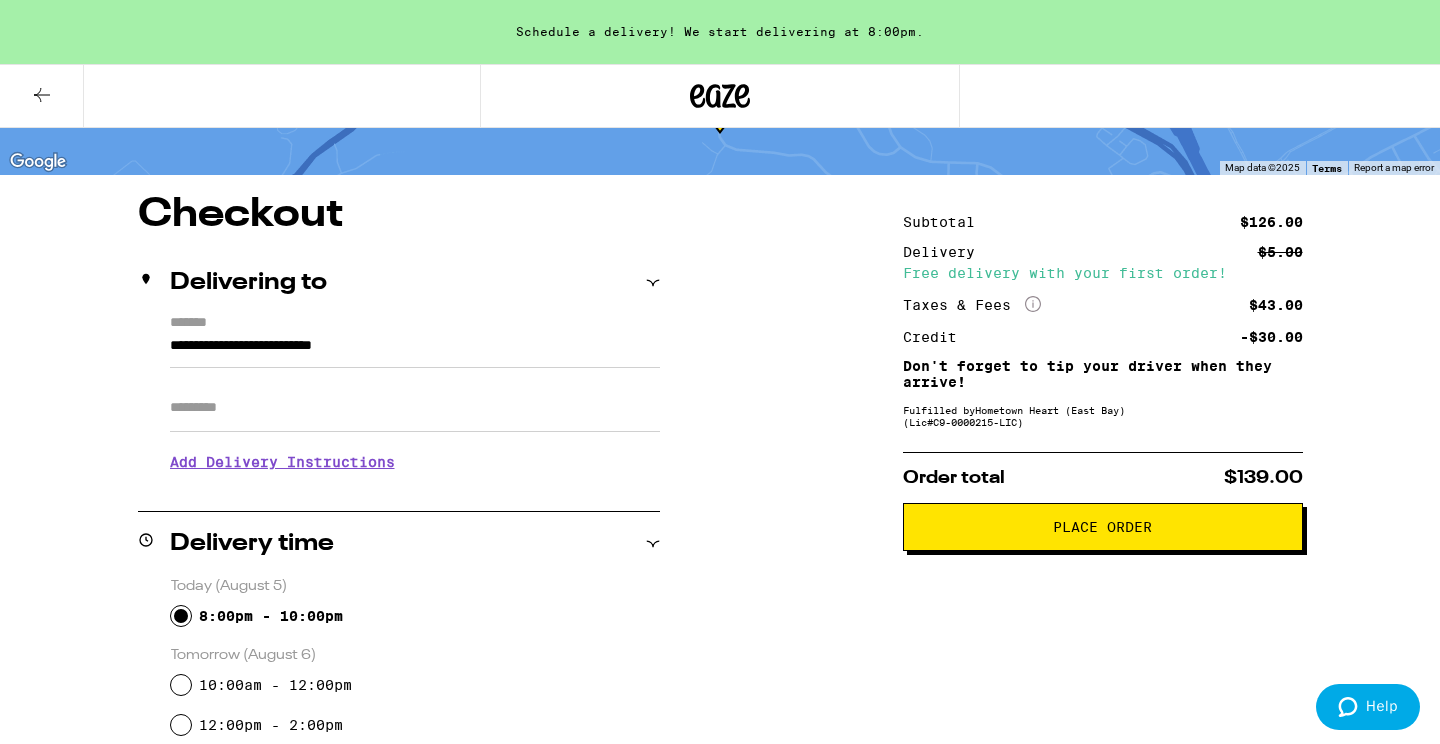 scroll, scrollTop: 110, scrollLeft: 0, axis: vertical 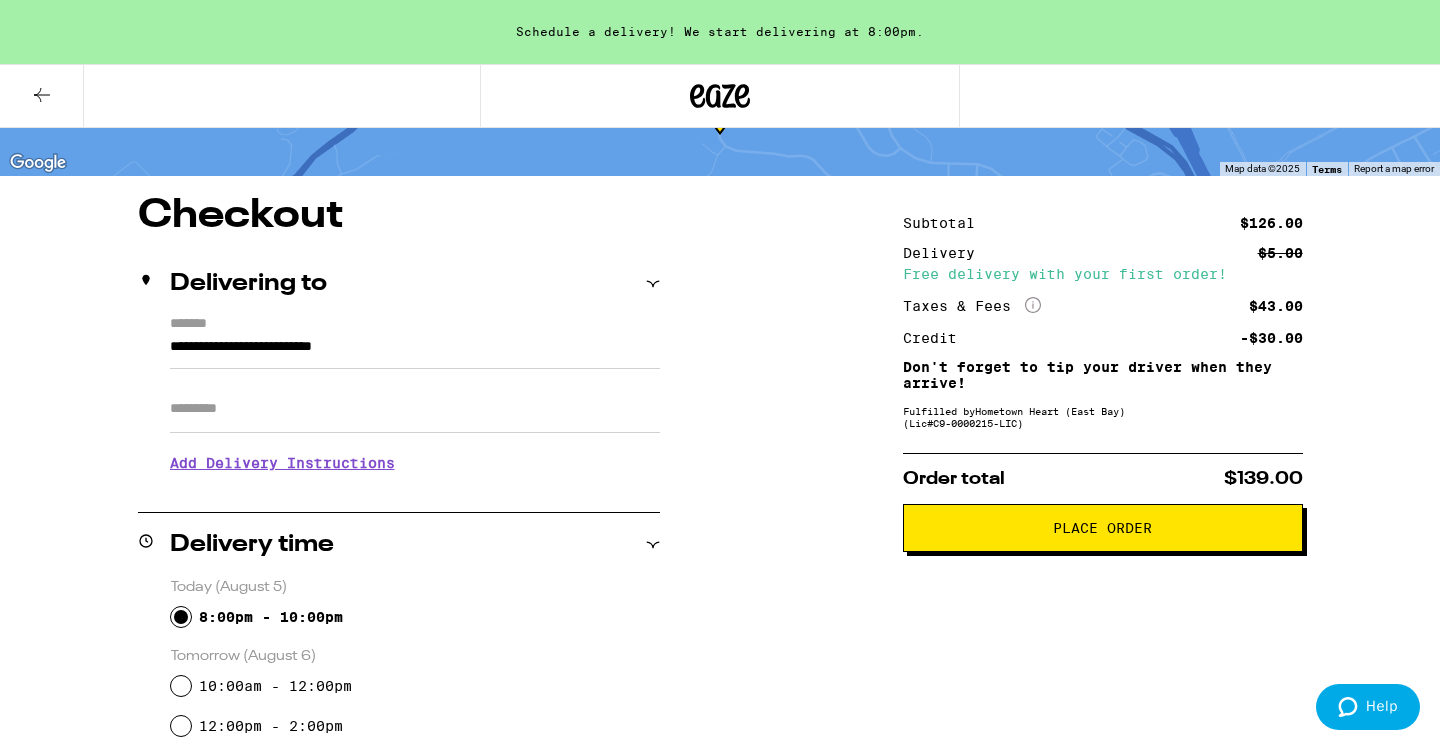 click on "Place Order" at bounding box center (1102, 528) 